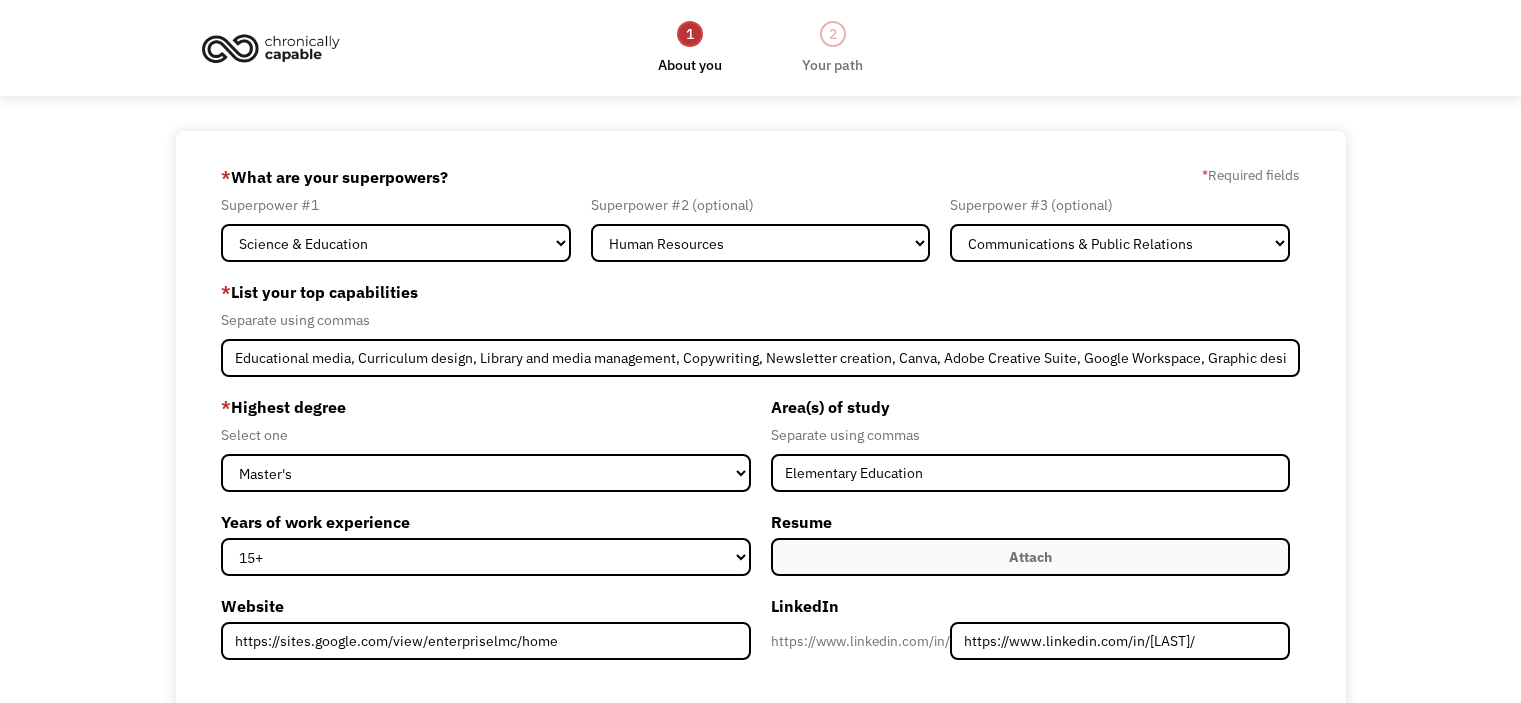 select on "Science & Education" 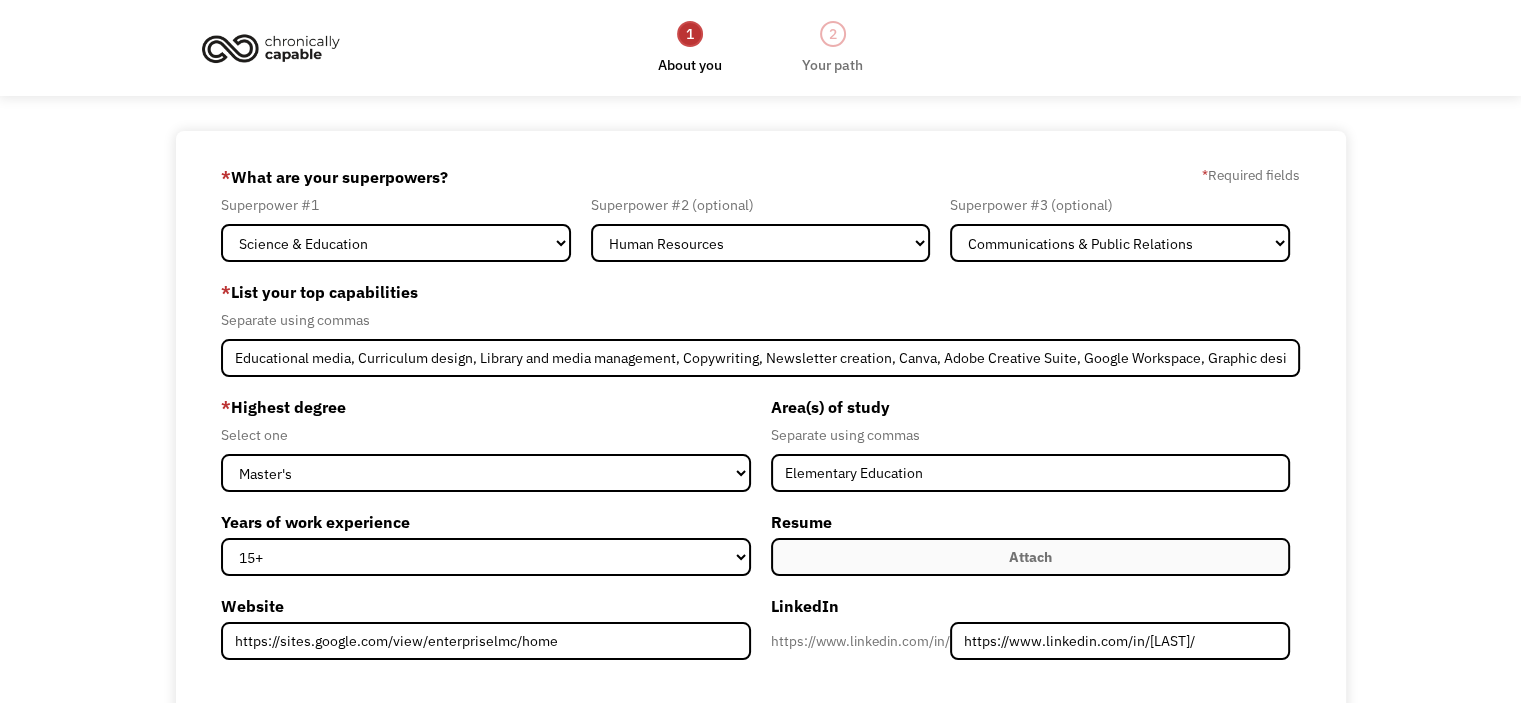 scroll, scrollTop: 0, scrollLeft: 0, axis: both 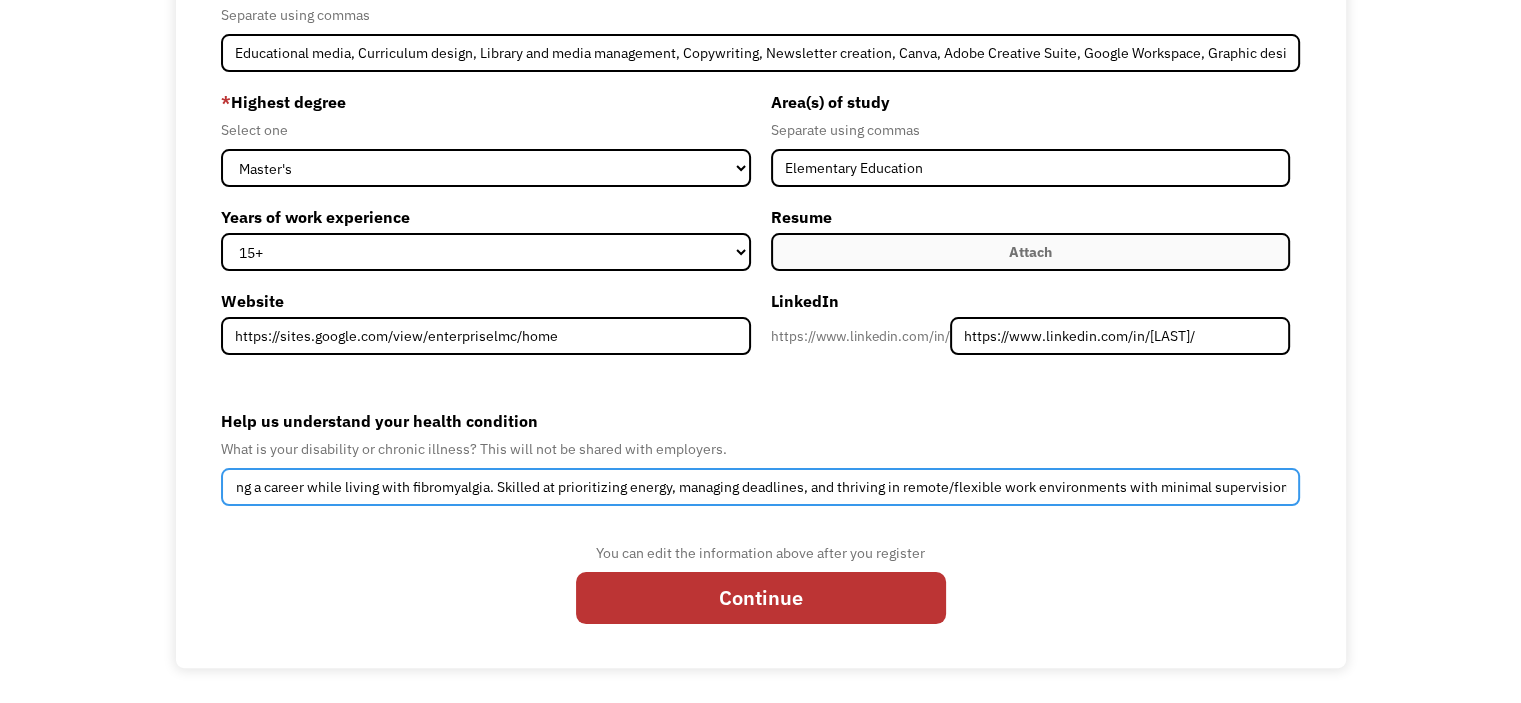 drag, startPoint x: 653, startPoint y: 490, endPoint x: 1464, endPoint y: 523, distance: 811.67114 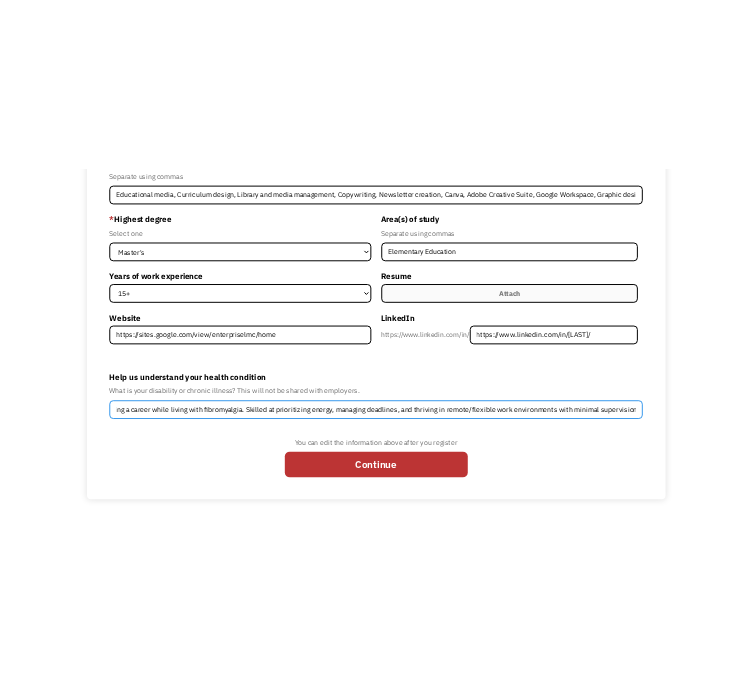 scroll, scrollTop: 280, scrollLeft: 0, axis: vertical 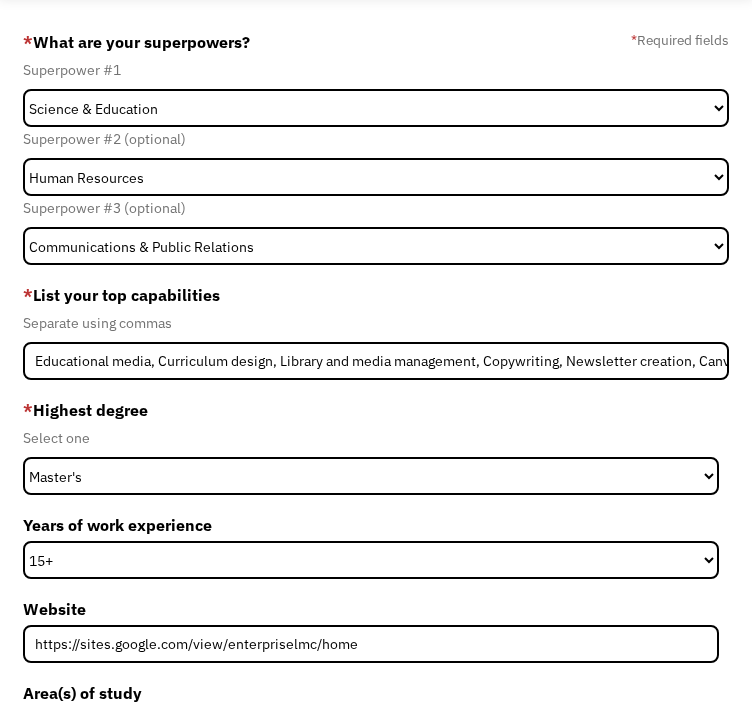 click on "Attach" at bounding box center (376, 843) 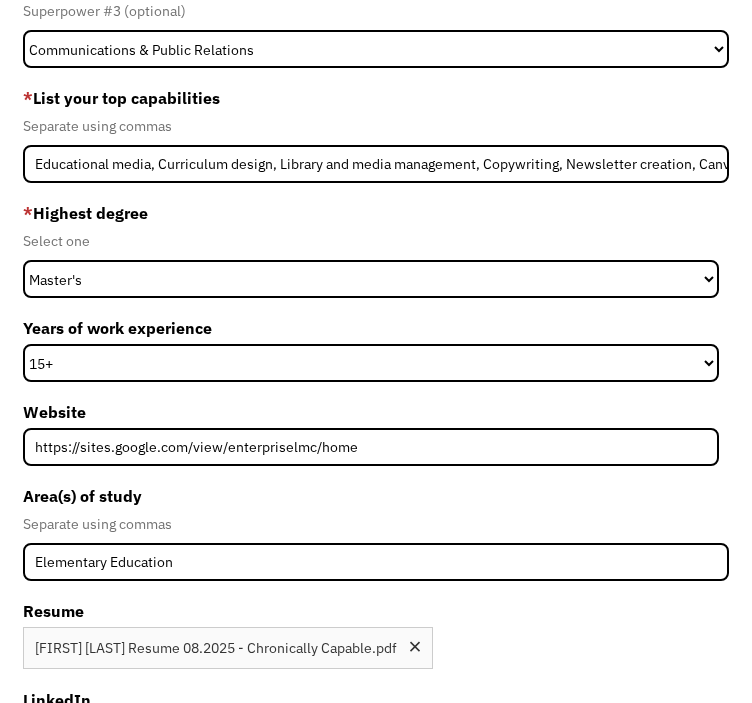 click on "Continue" at bounding box center [376, 996] 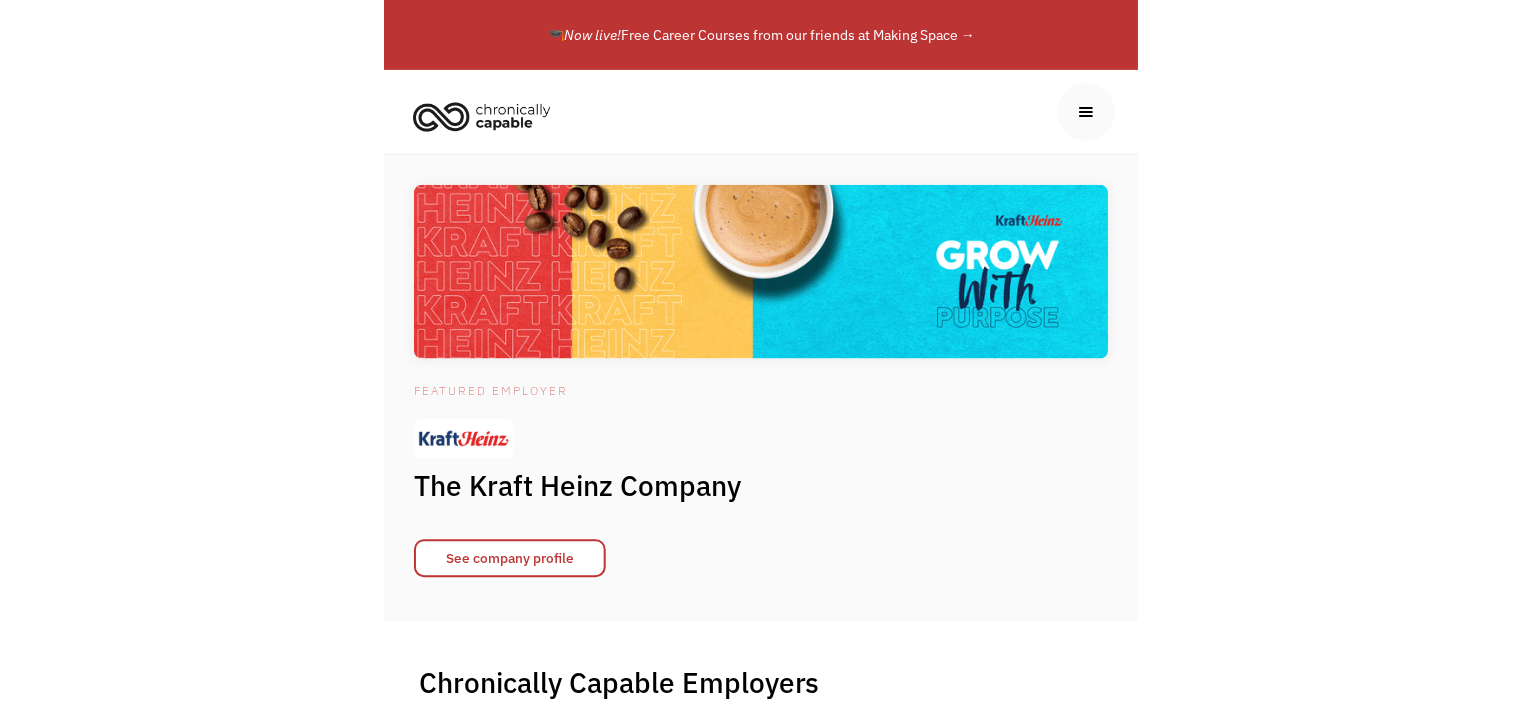 scroll, scrollTop: 0, scrollLeft: 0, axis: both 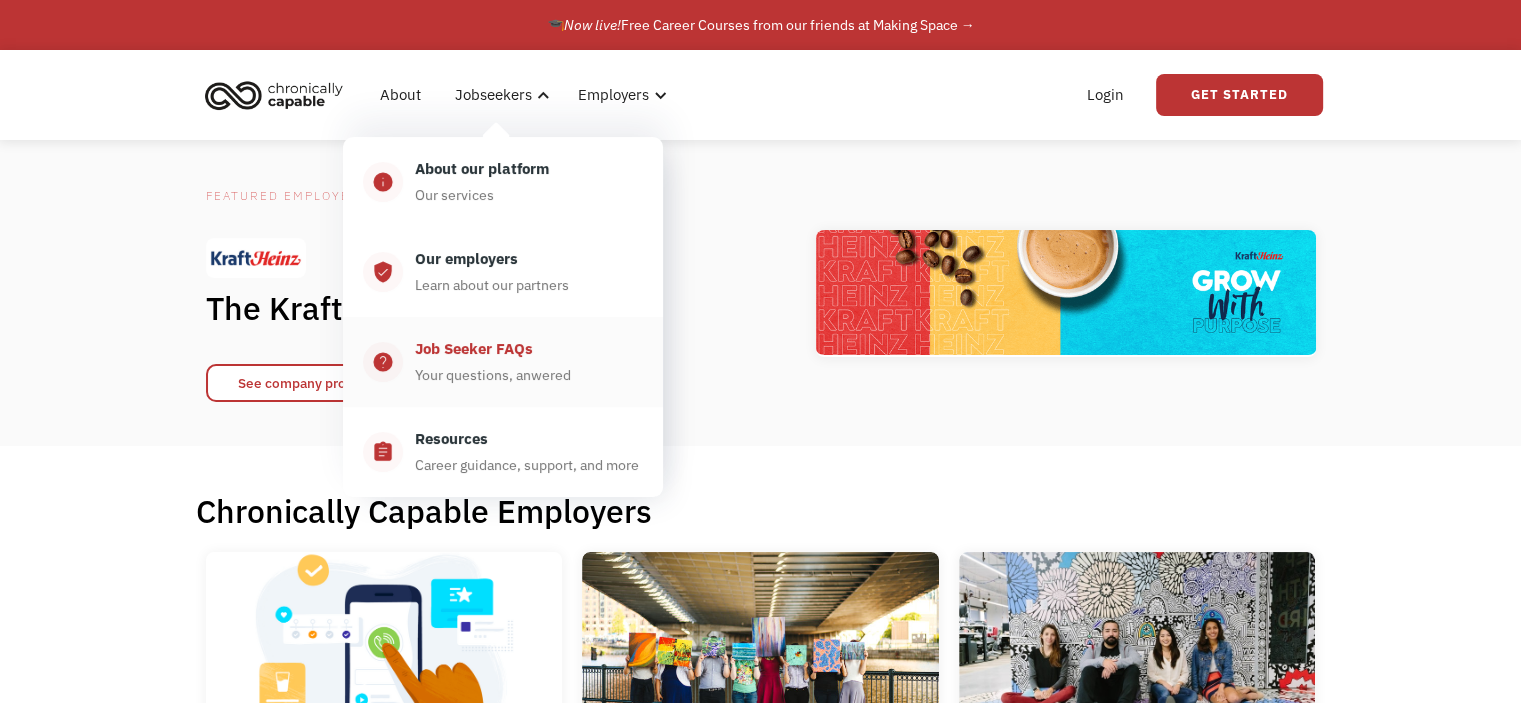 click on "Job Seeker FAQs" at bounding box center [474, 349] 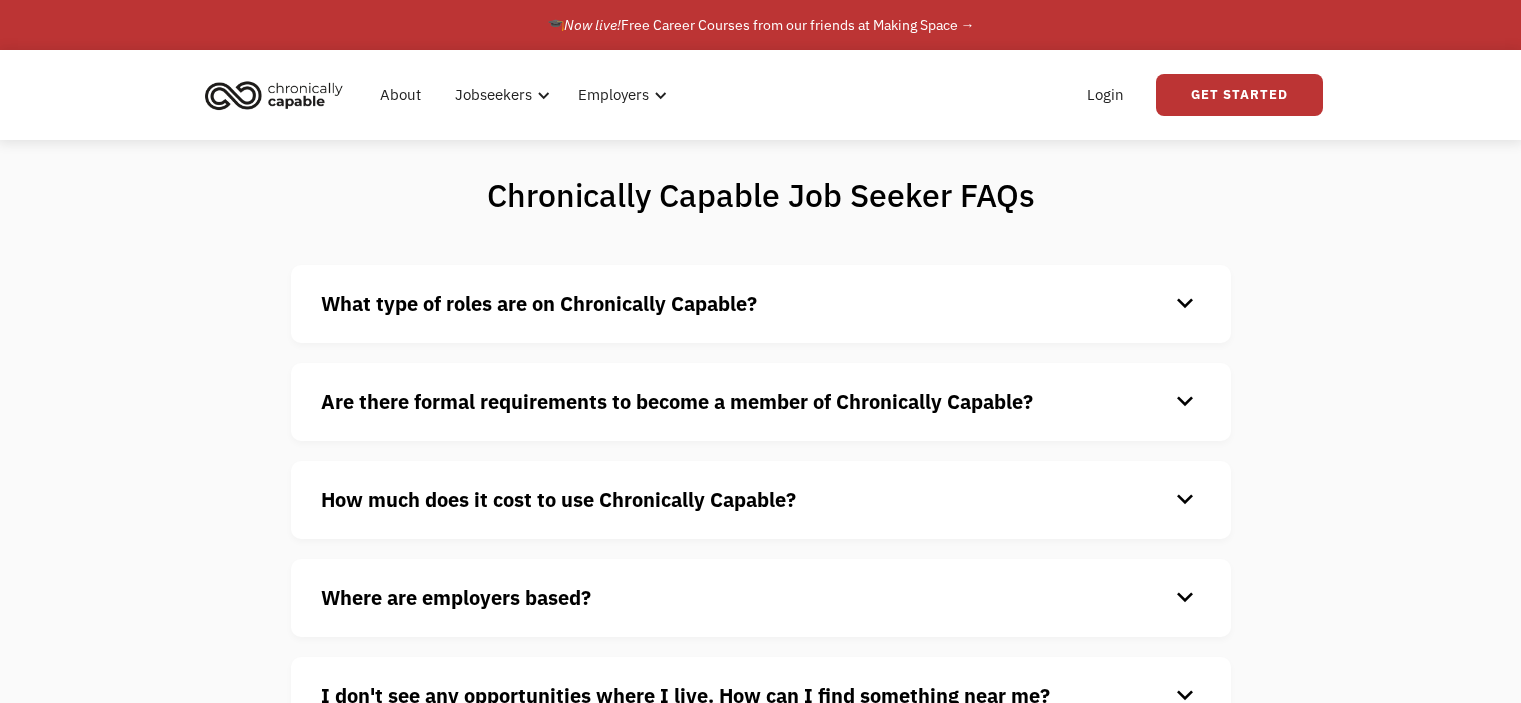 scroll, scrollTop: 0, scrollLeft: 0, axis: both 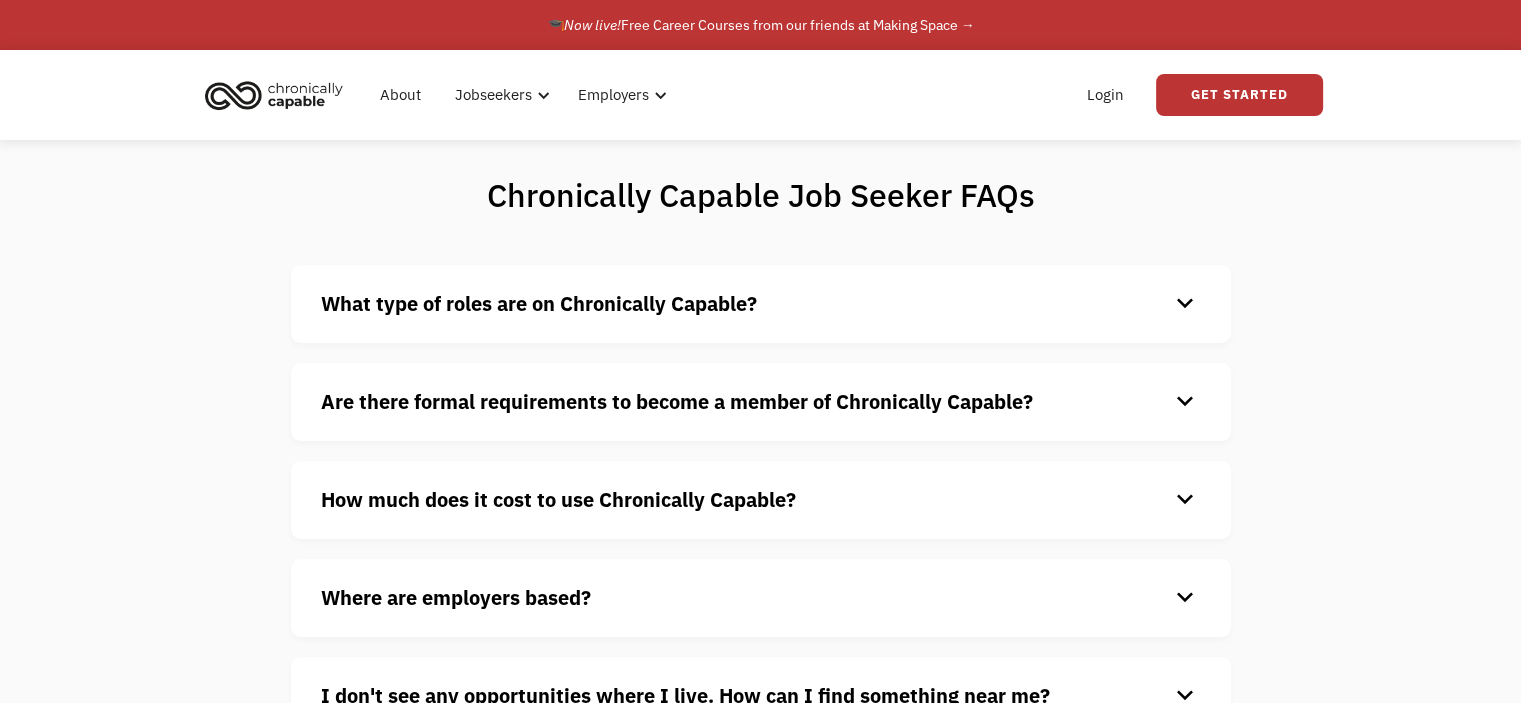 click on "What type of roles are on Chronically Capable?" at bounding box center (539, 303) 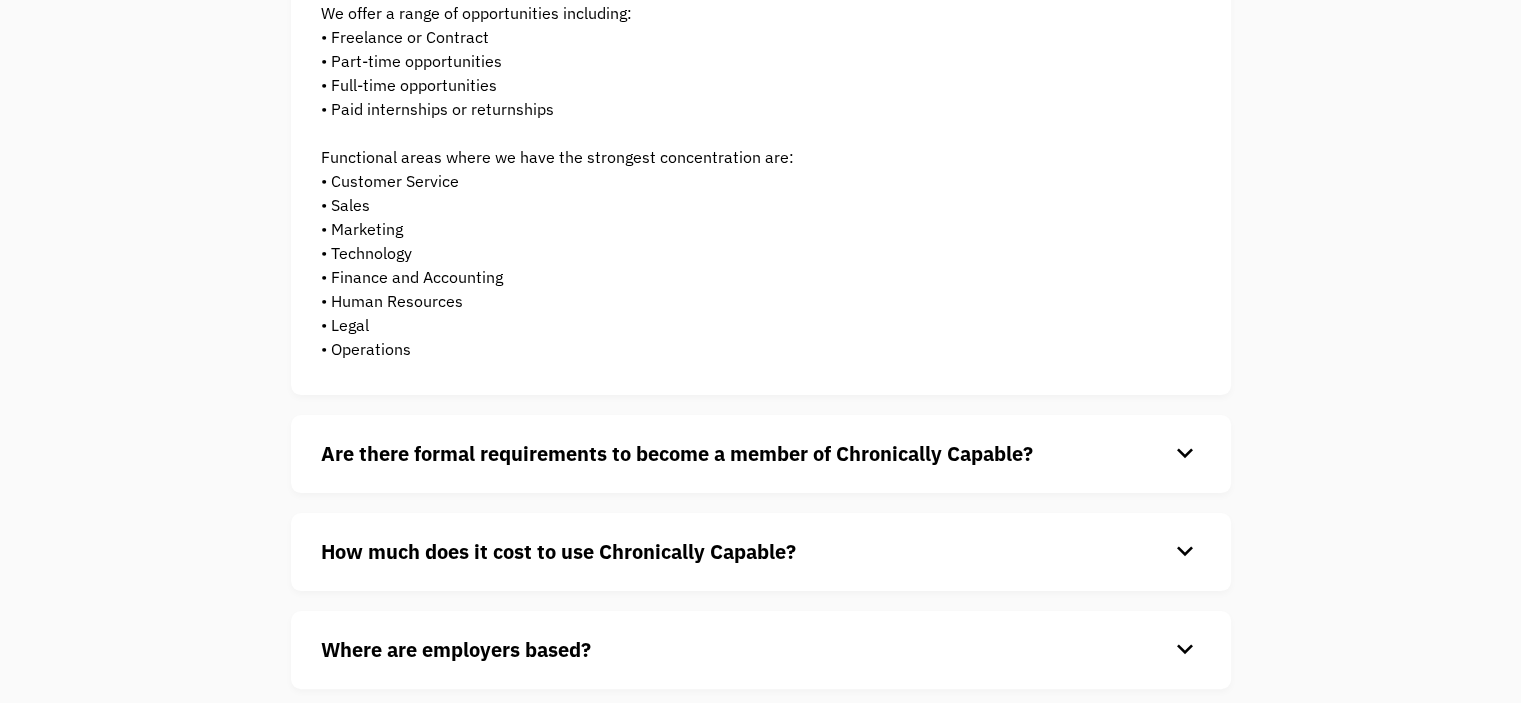 scroll, scrollTop: 400, scrollLeft: 0, axis: vertical 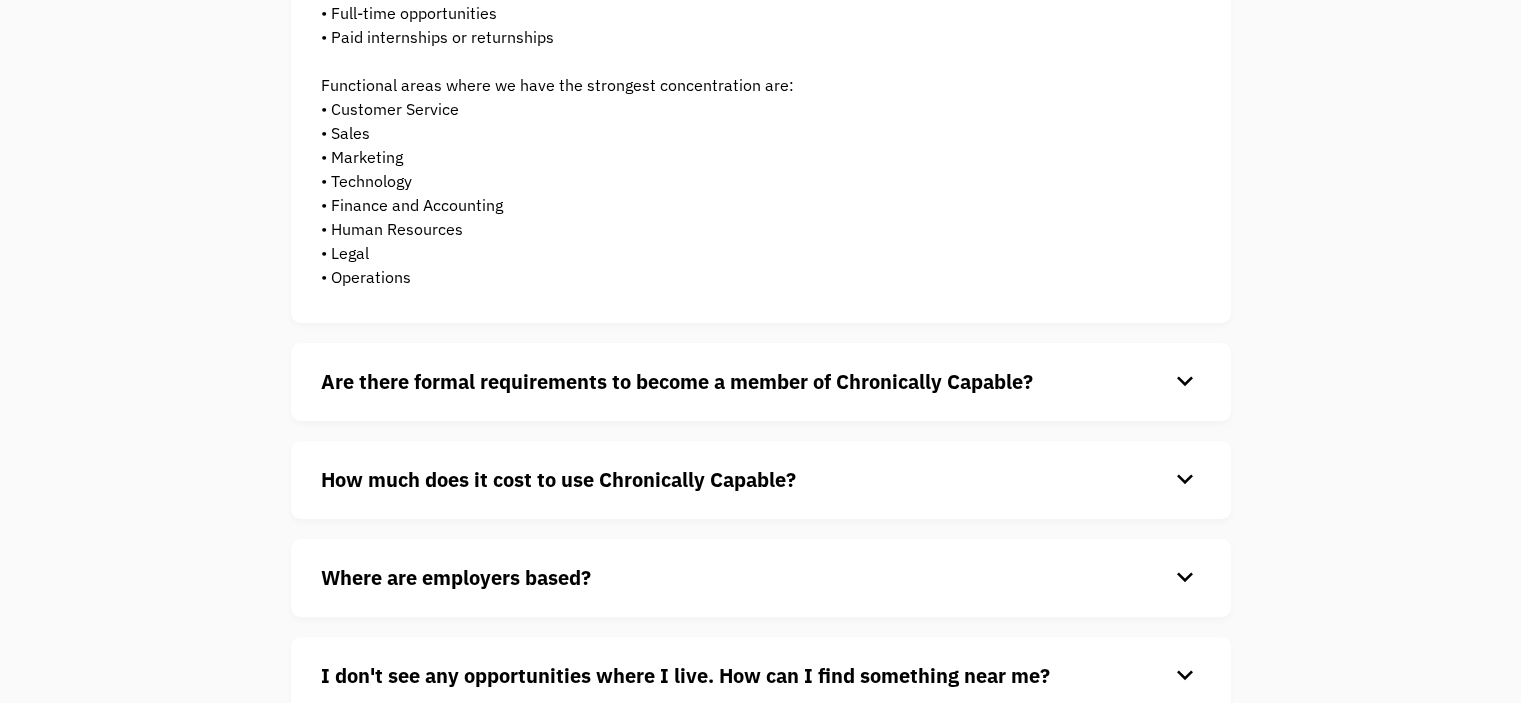 click on "Are there formal requirements to become a member of Chronically Capable?" at bounding box center (745, 382) 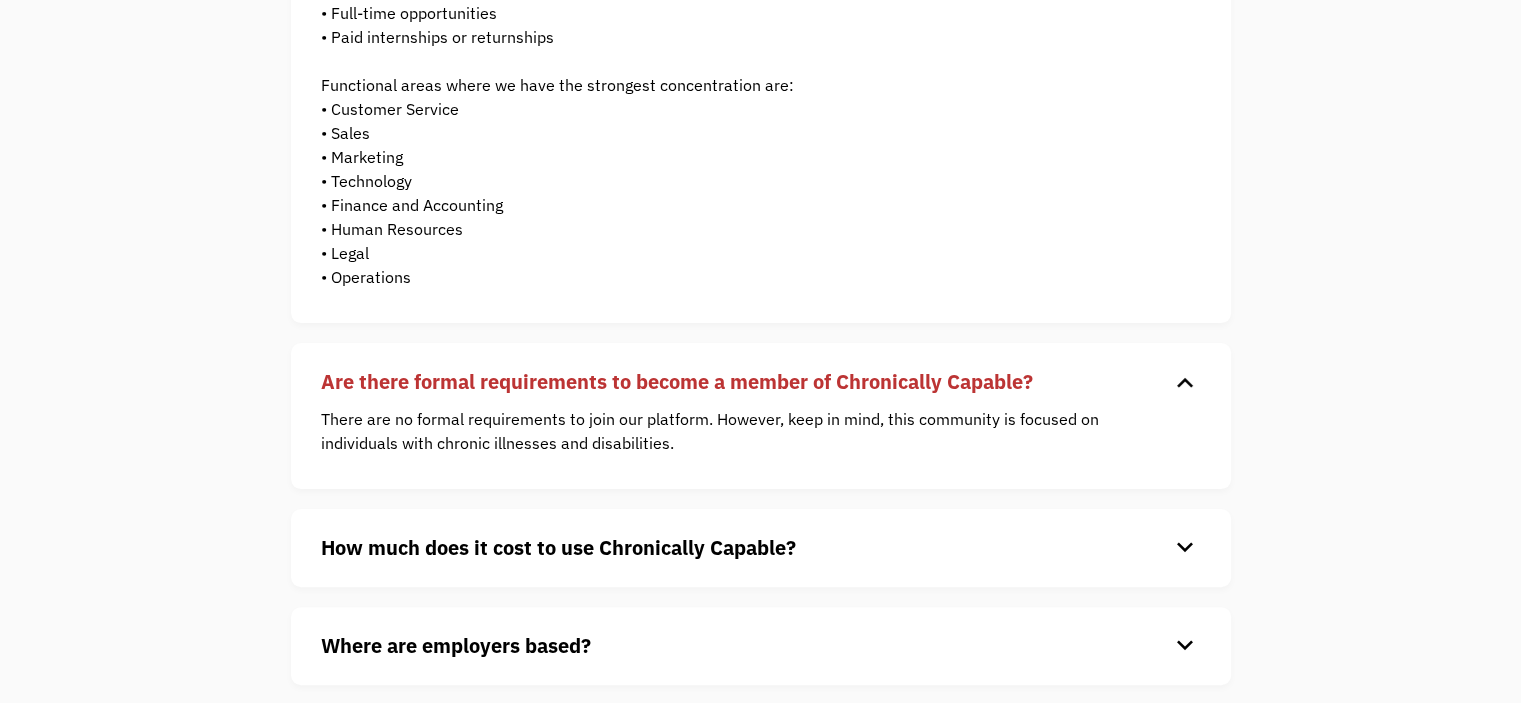 click on "Are there formal requirements to become a member of Chronically Capable?" at bounding box center [677, 381] 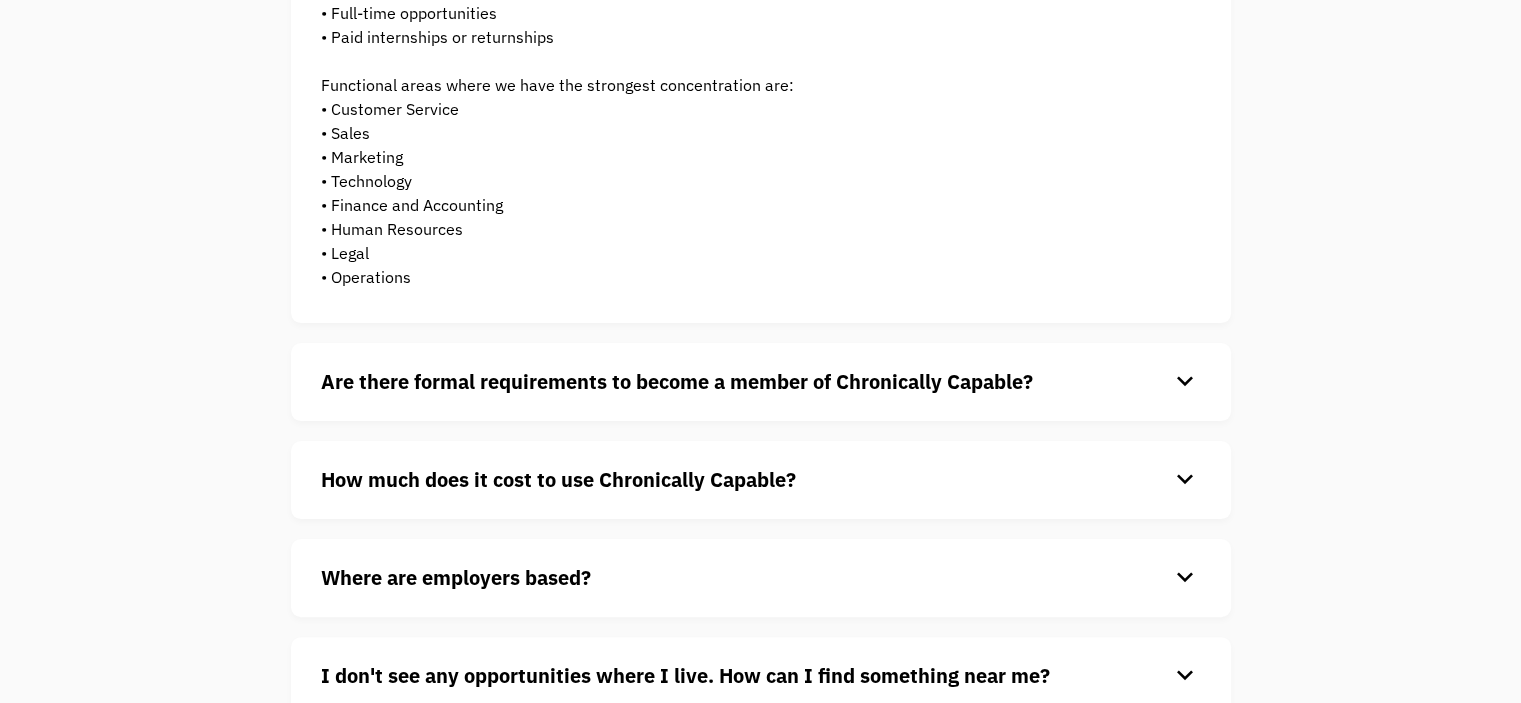 click on "How much does it cost to use Chronically Capable?" at bounding box center (558, 479) 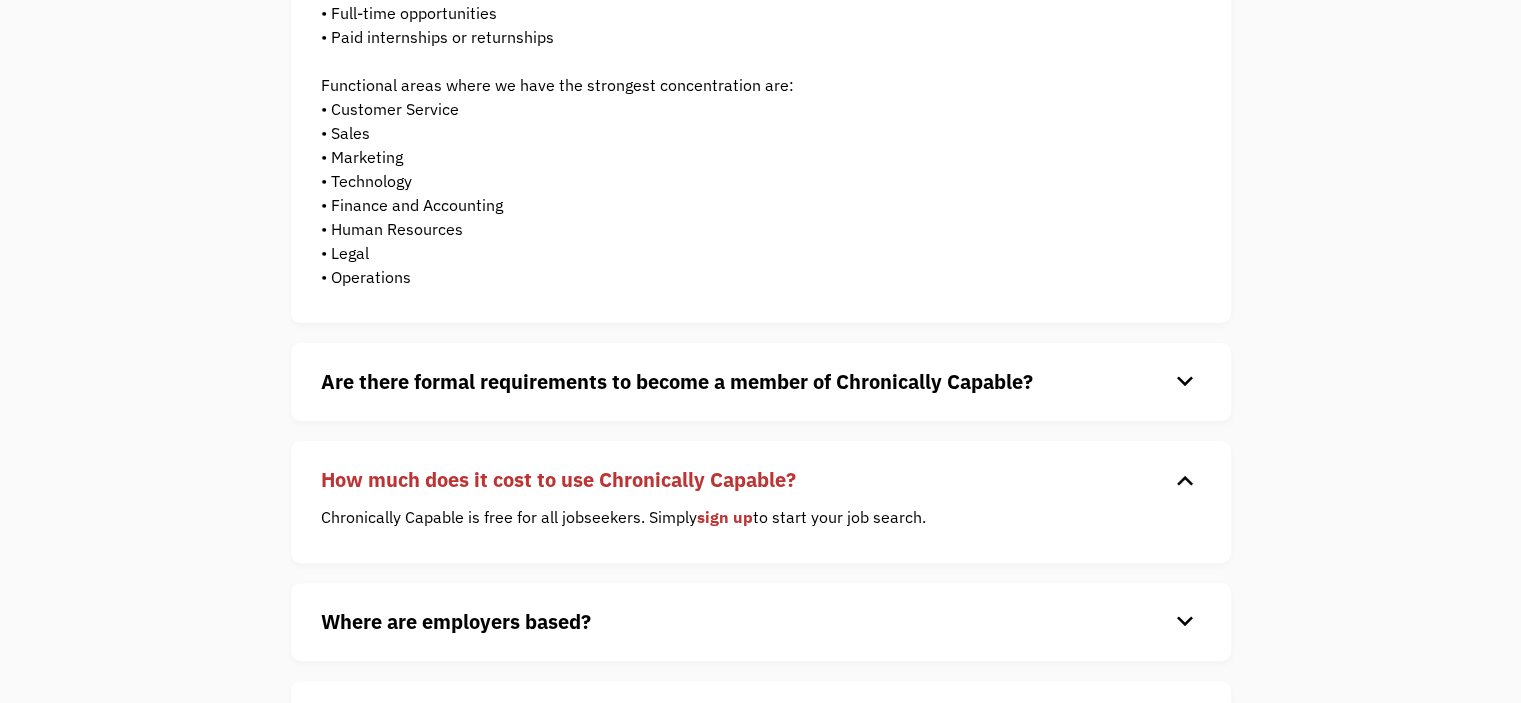 click on "How much does it cost to use Chronically Capable?" at bounding box center [558, 479] 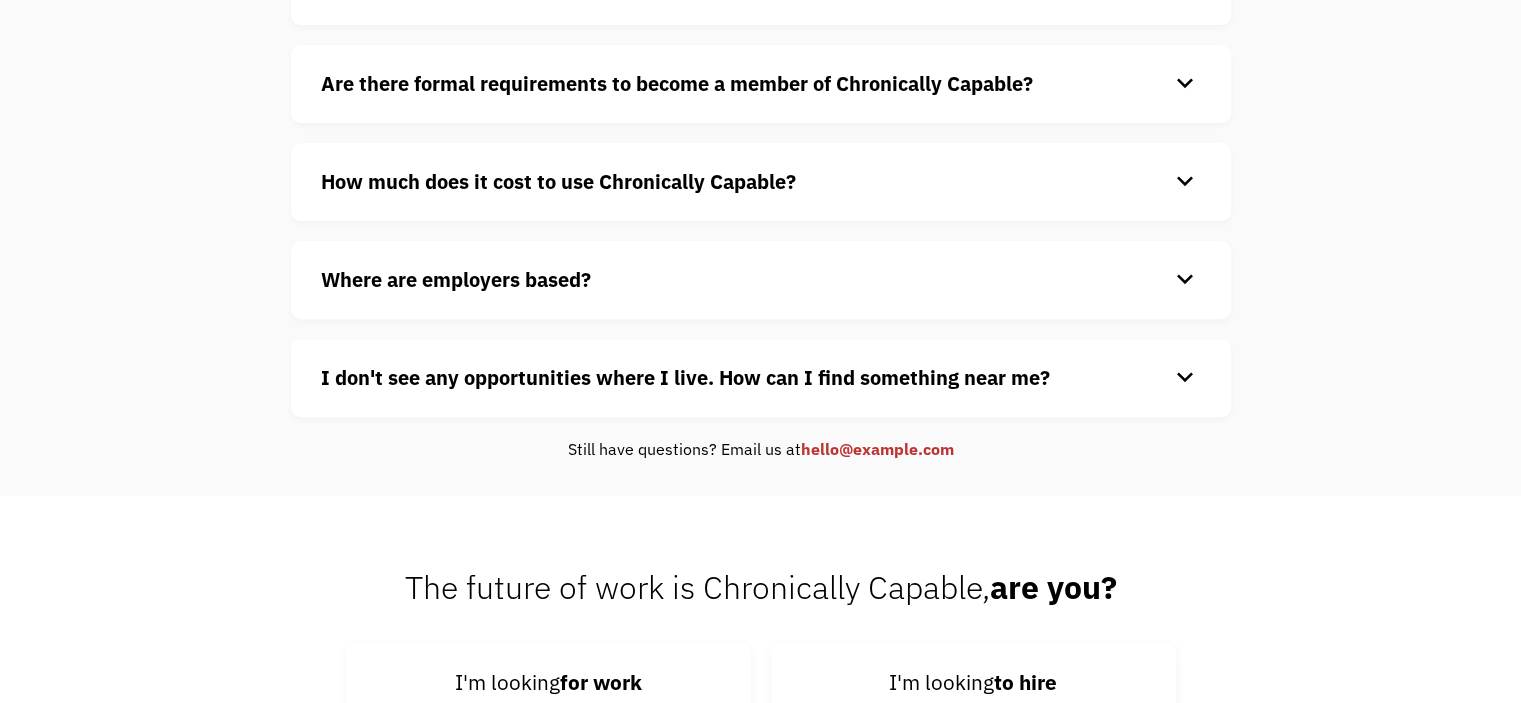 scroll, scrollTop: 700, scrollLeft: 0, axis: vertical 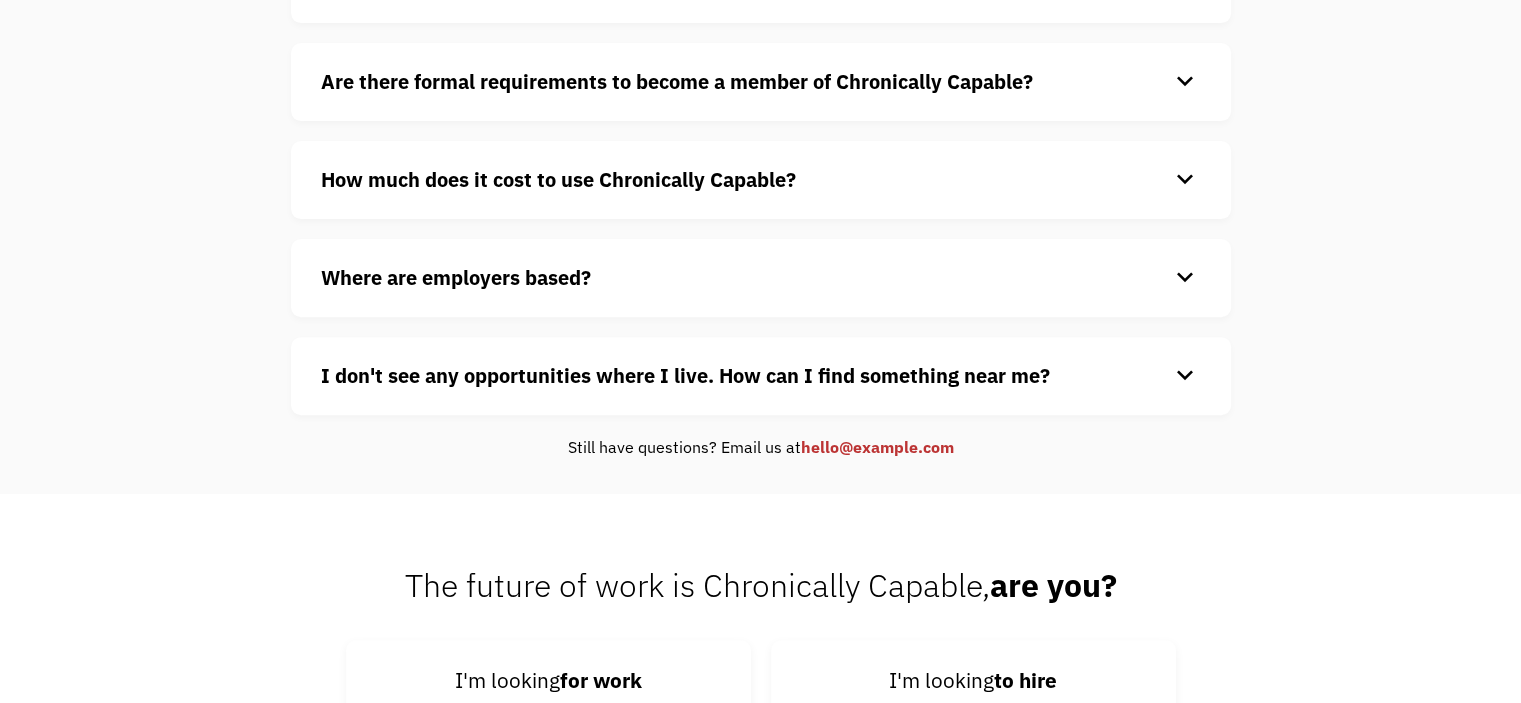 click on "Where are employers based?" at bounding box center (456, 277) 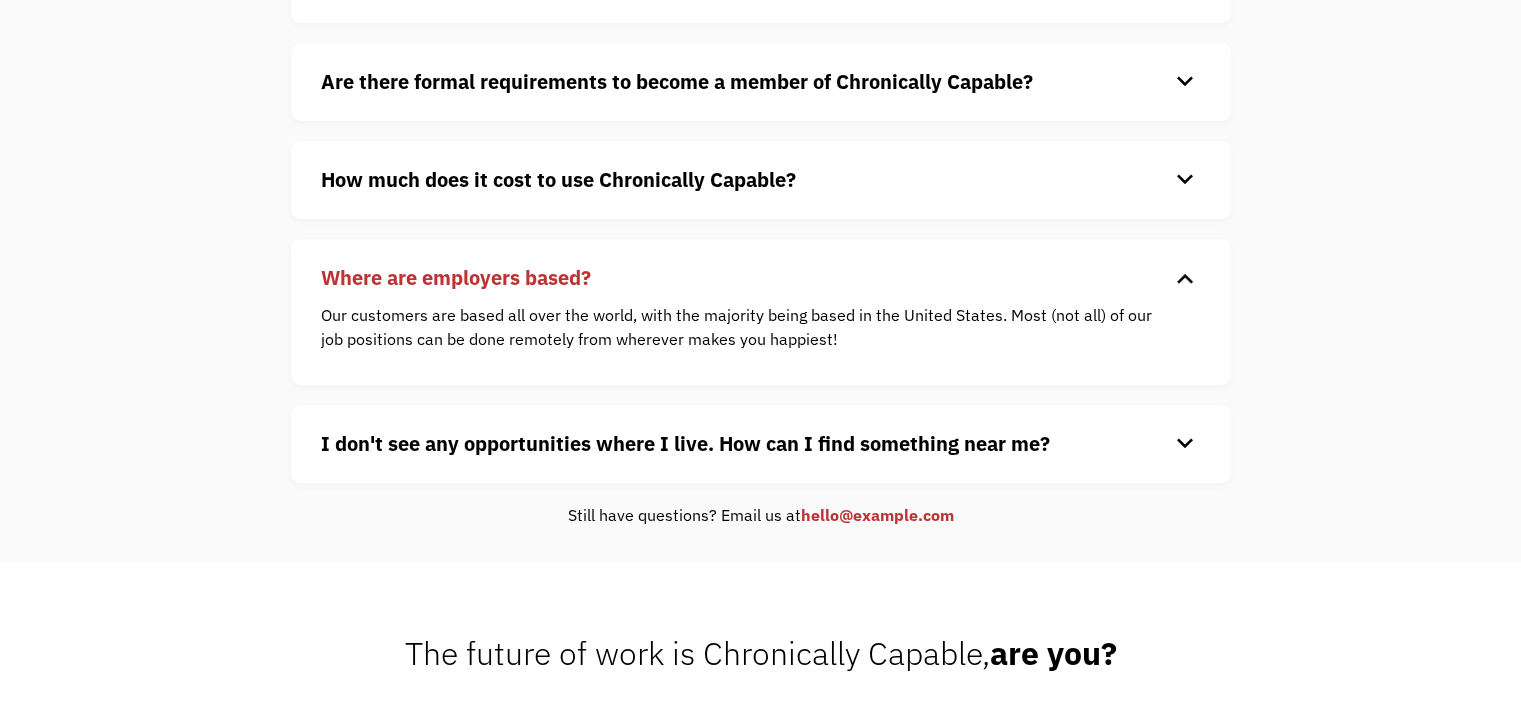 click on "Where are employers based?" at bounding box center [456, 277] 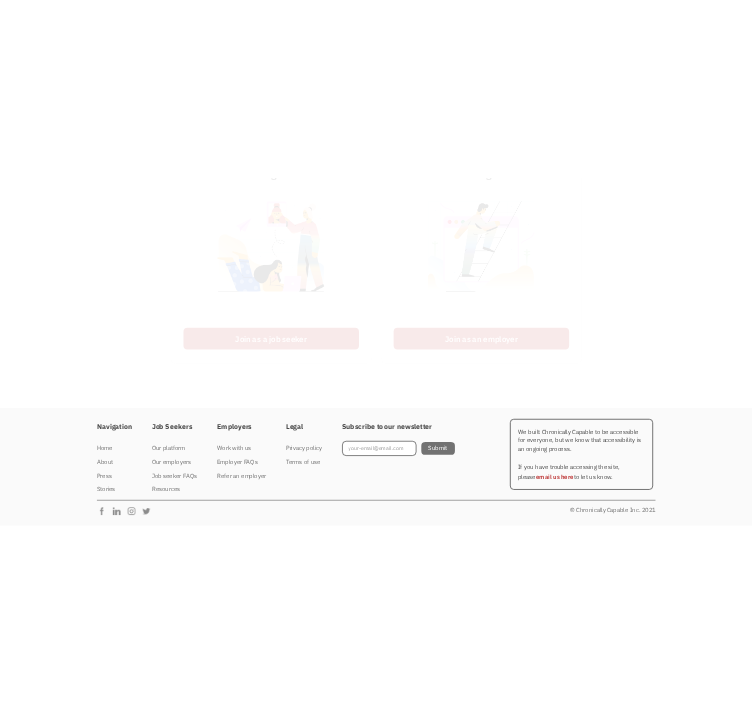 scroll, scrollTop: 920, scrollLeft: 0, axis: vertical 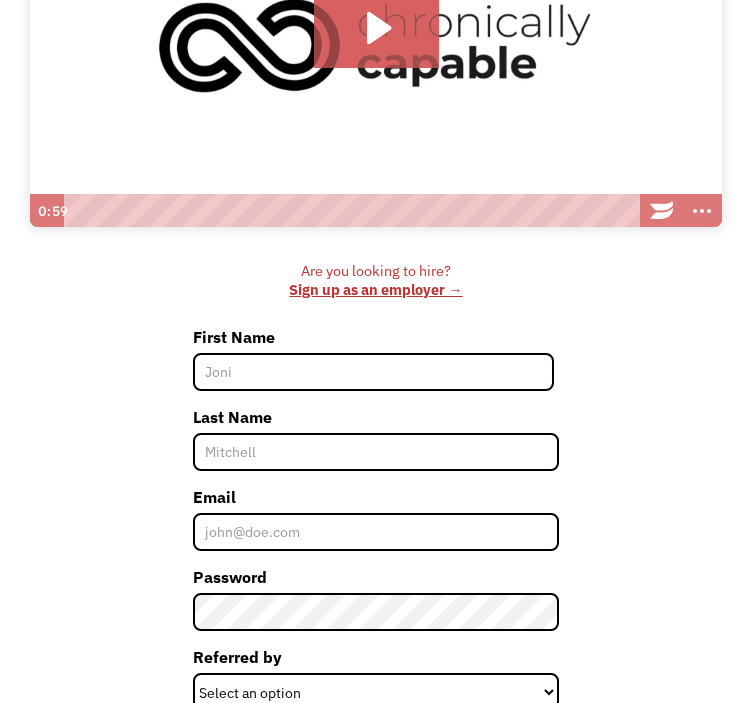 click on "First Name" at bounding box center (374, 372) 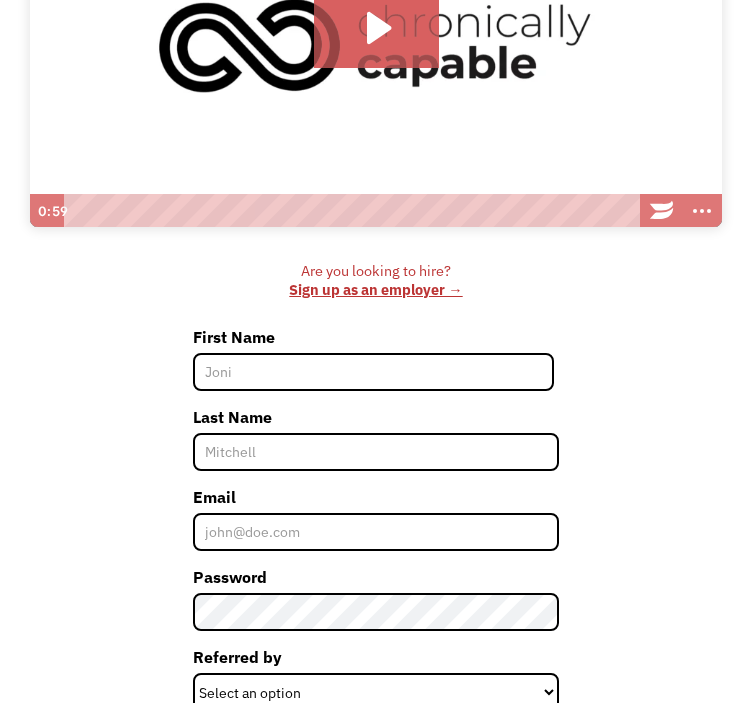 type on "[NAME]" 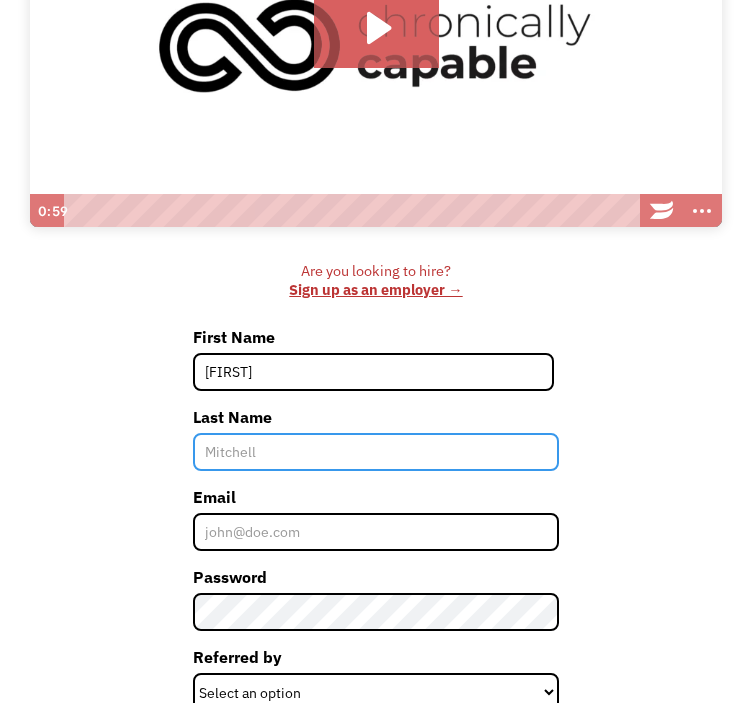type on "[NAME]" 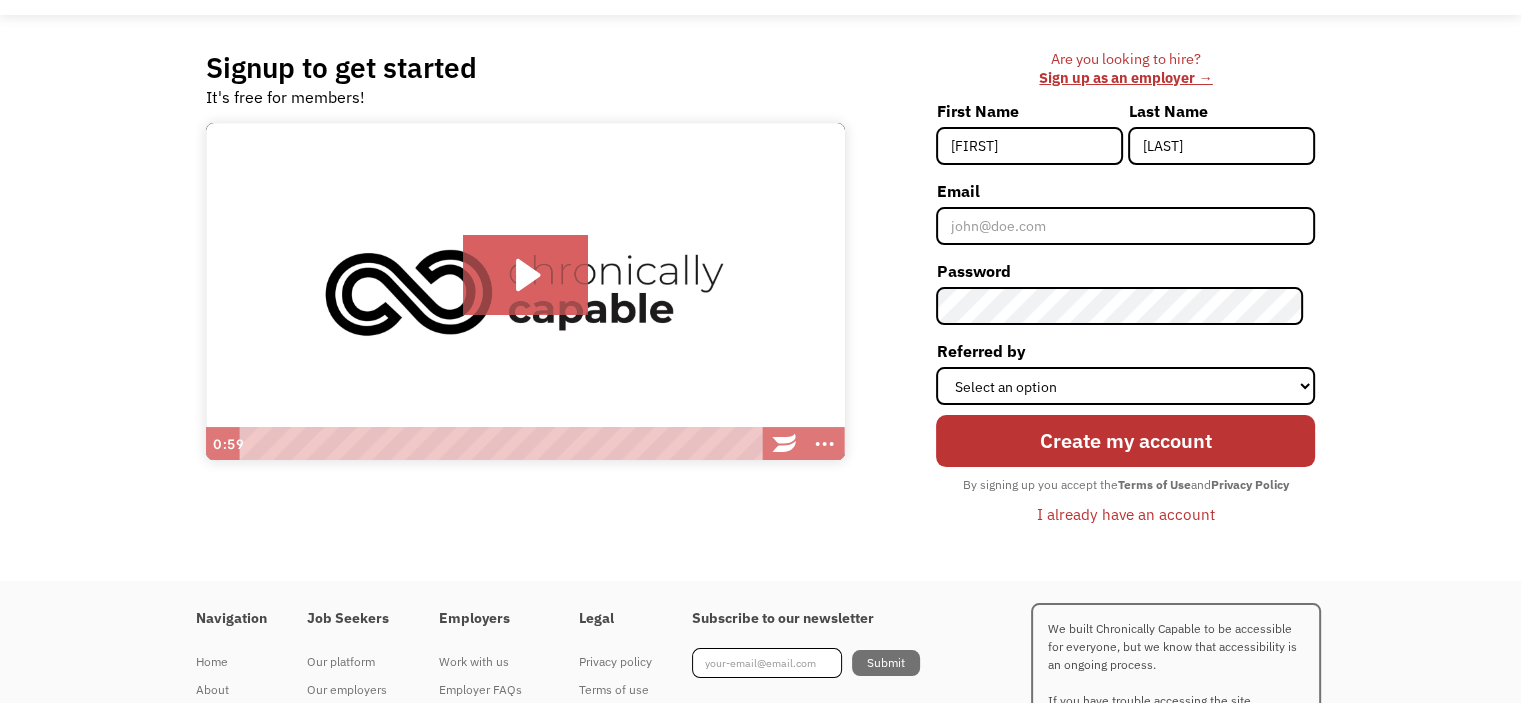 scroll, scrollTop: 0, scrollLeft: 0, axis: both 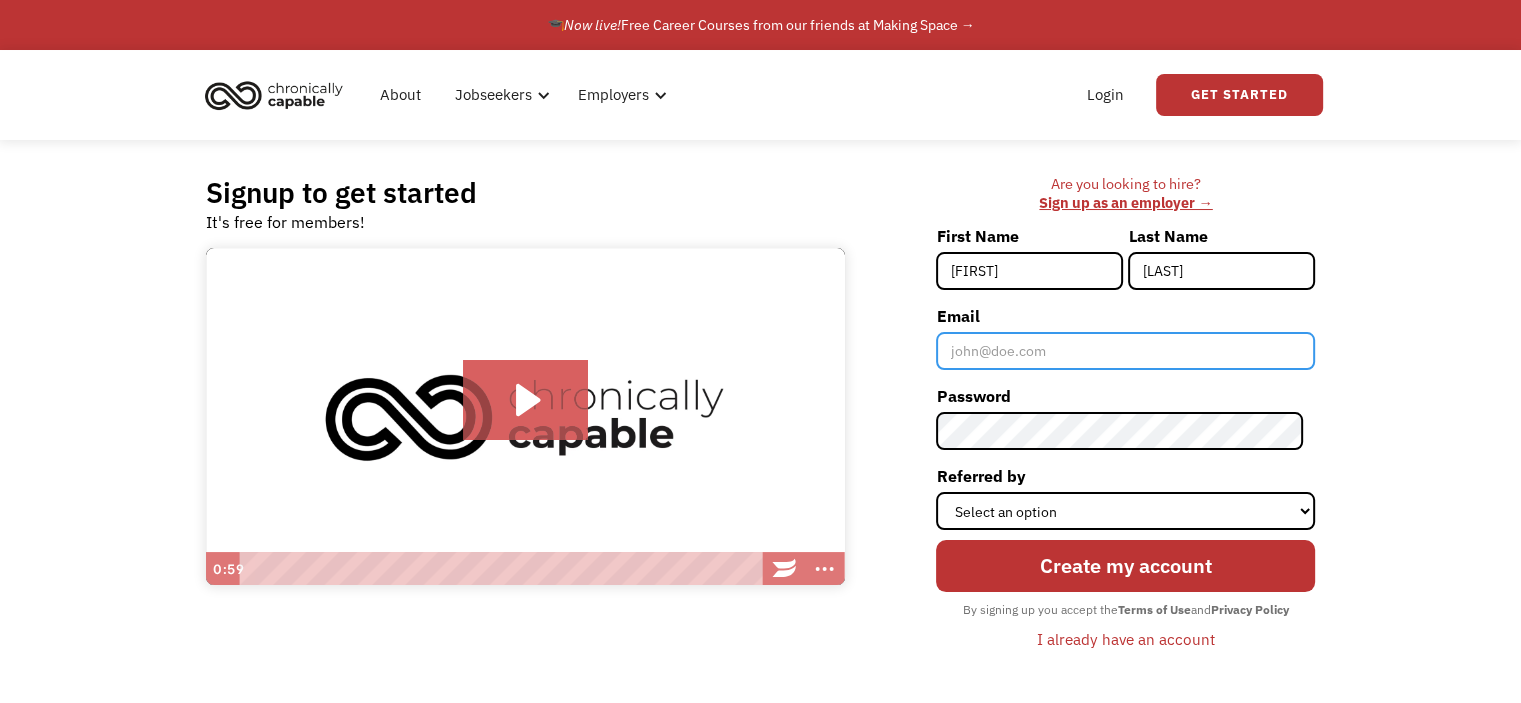 click on "Email" at bounding box center [1125, 351] 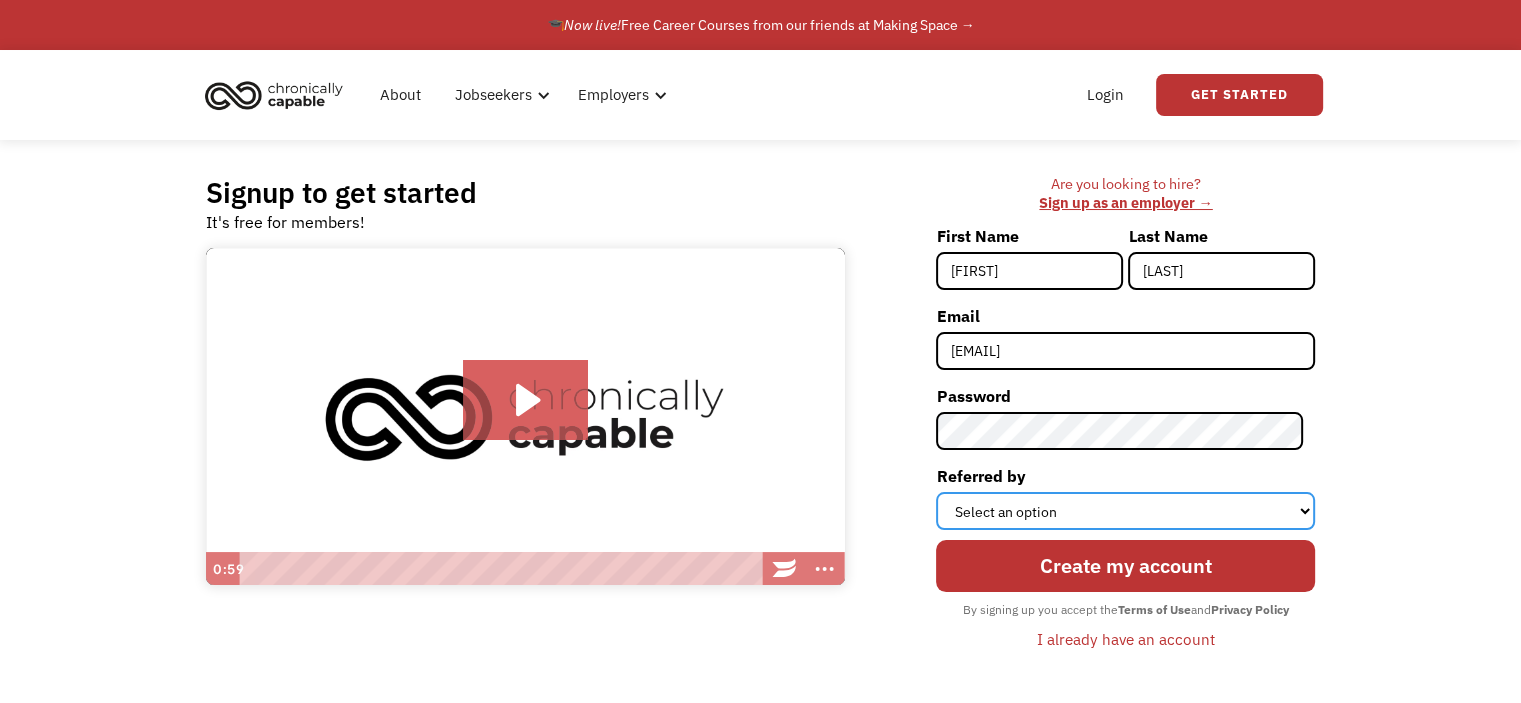click on "Select an option Instagram Facebook Twitter Search Engine News Article Word of Mouth Employer Other" at bounding box center (1125, 511) 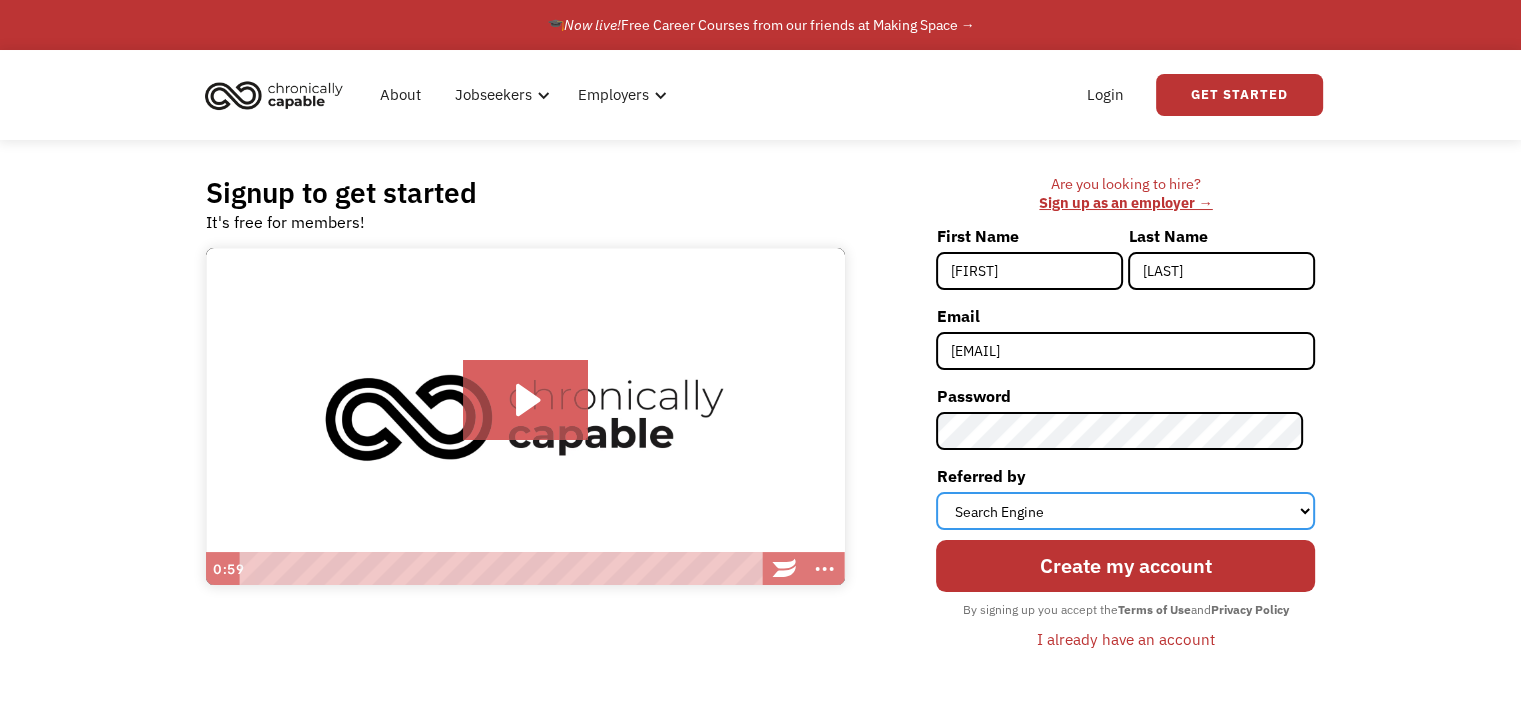 click on "Select an option Instagram Facebook Twitter Search Engine News Article Word of Mouth Employer Other" at bounding box center [1125, 511] 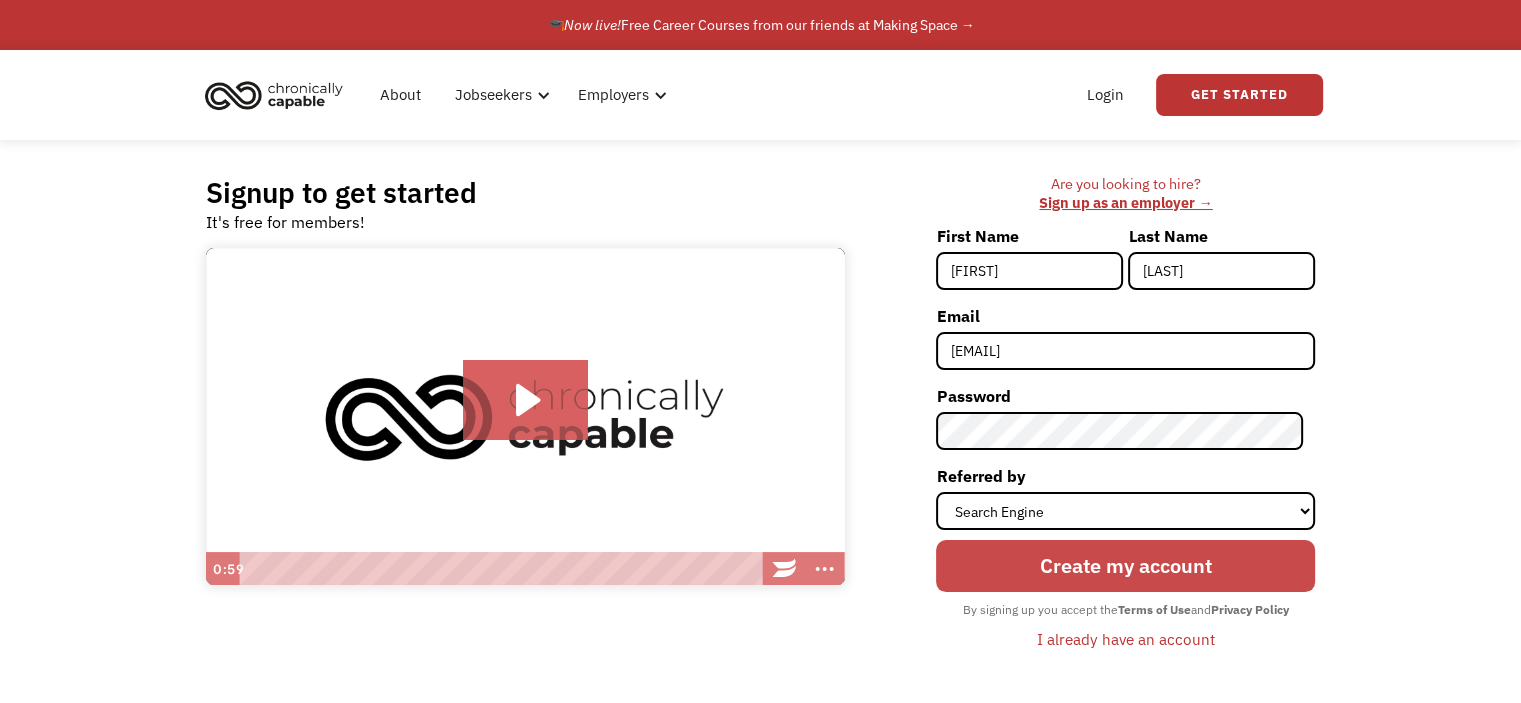 click on "Create my account" at bounding box center [1125, 566] 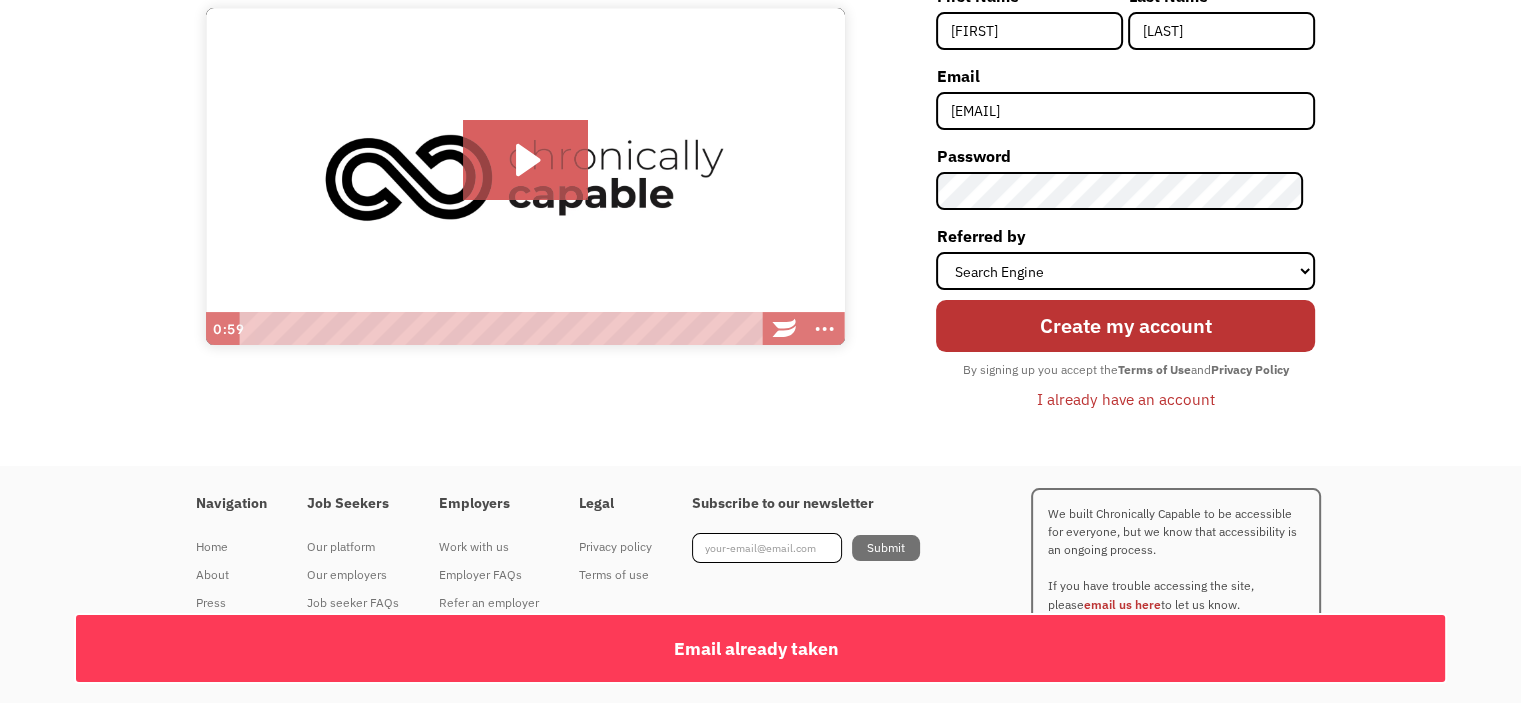 scroll, scrollTop: 0, scrollLeft: 0, axis: both 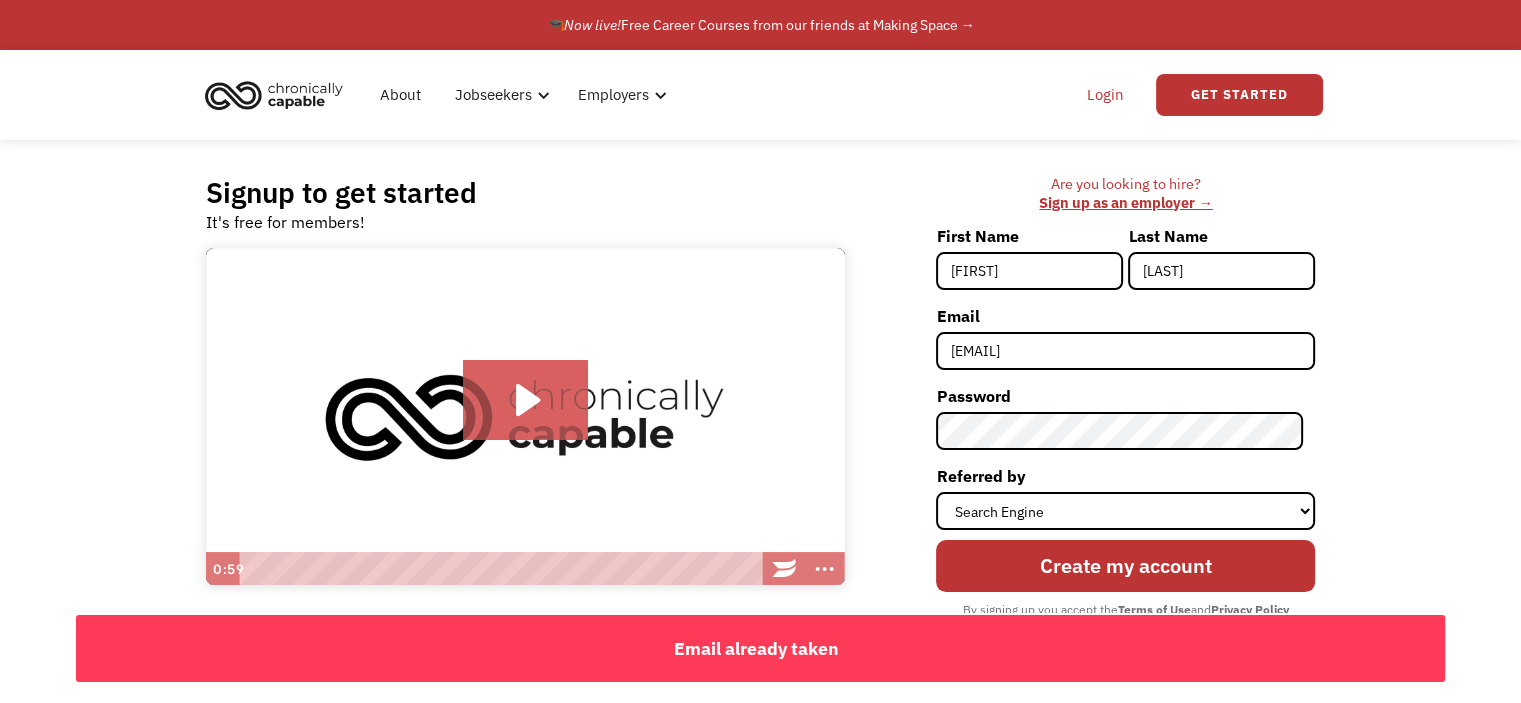 click on "Login" at bounding box center [1105, 95] 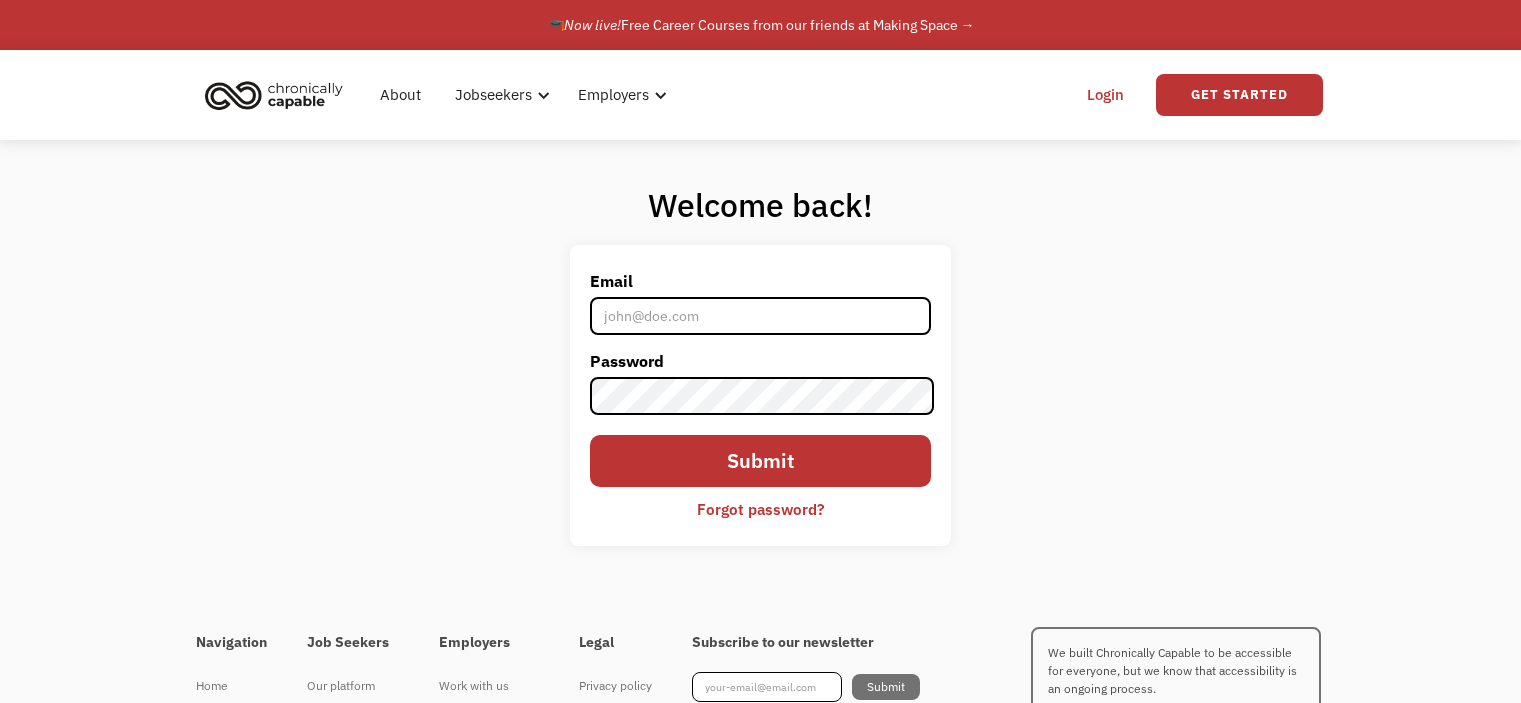 scroll, scrollTop: 0, scrollLeft: 0, axis: both 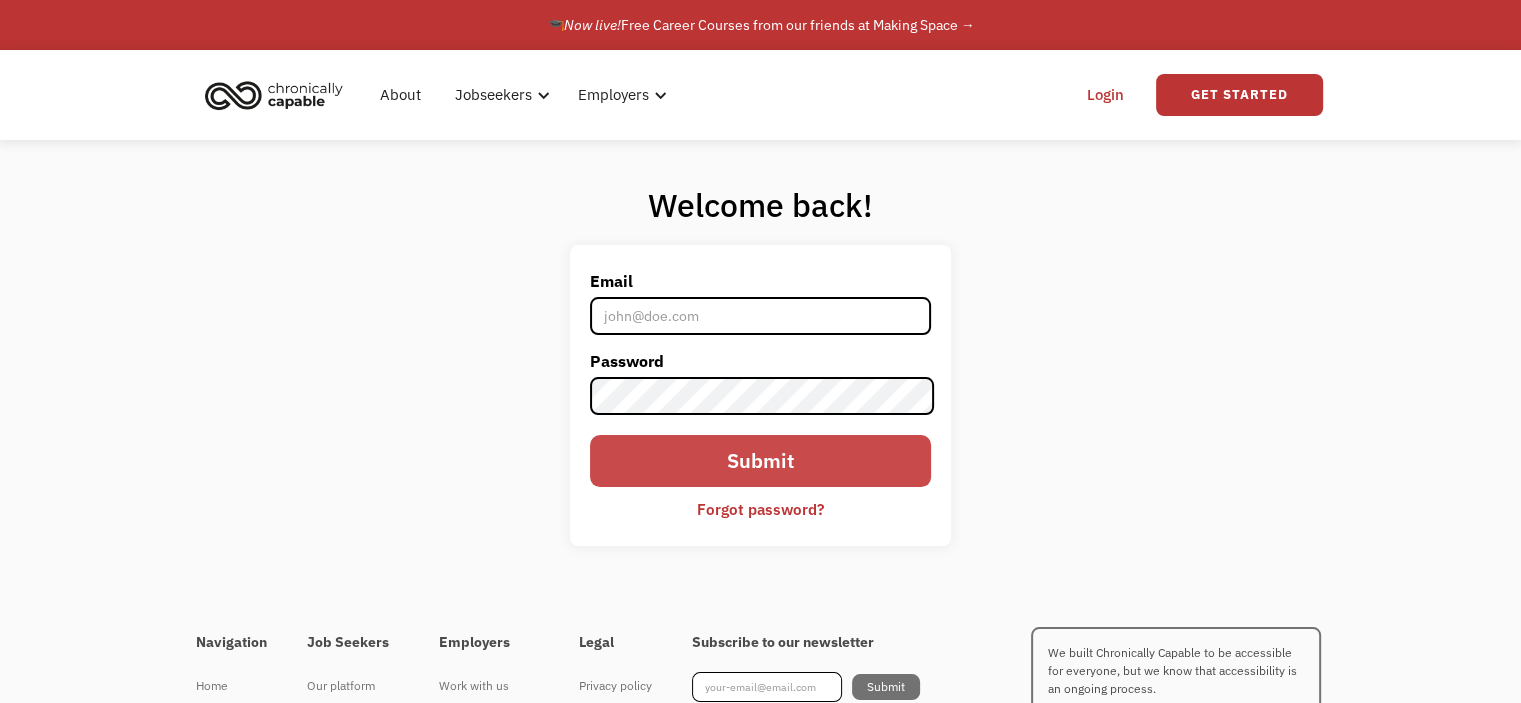 type on "[EMAIL]" 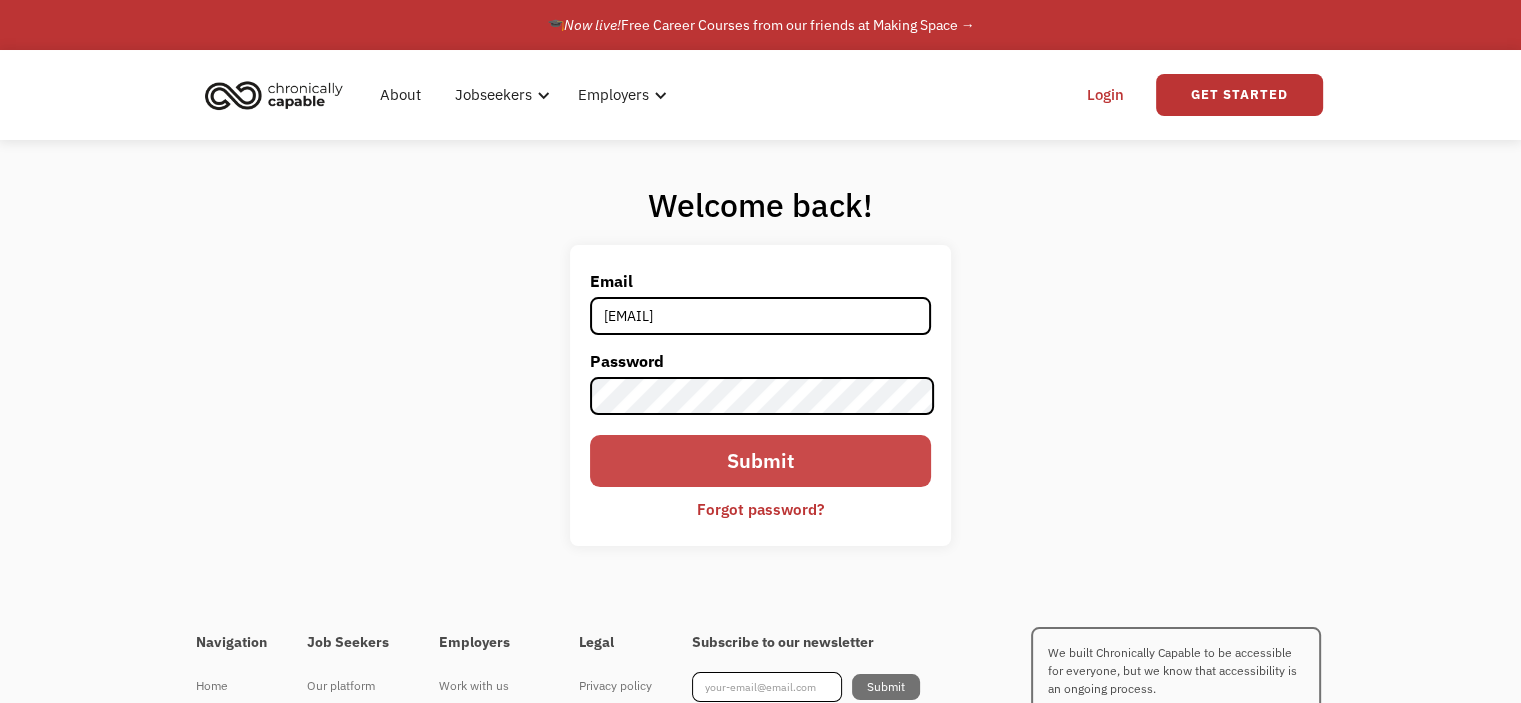 click on "Submit" at bounding box center [760, 461] 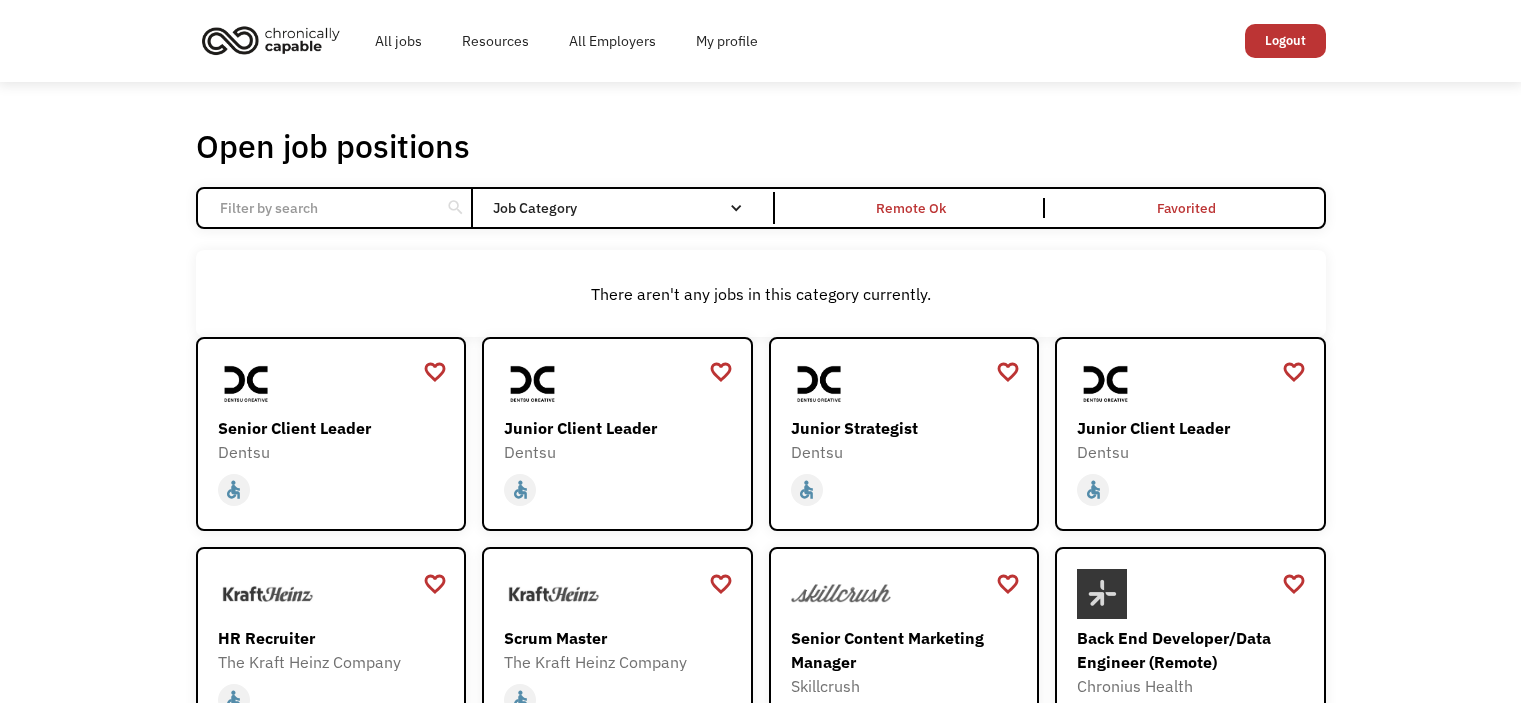 scroll, scrollTop: 0, scrollLeft: 0, axis: both 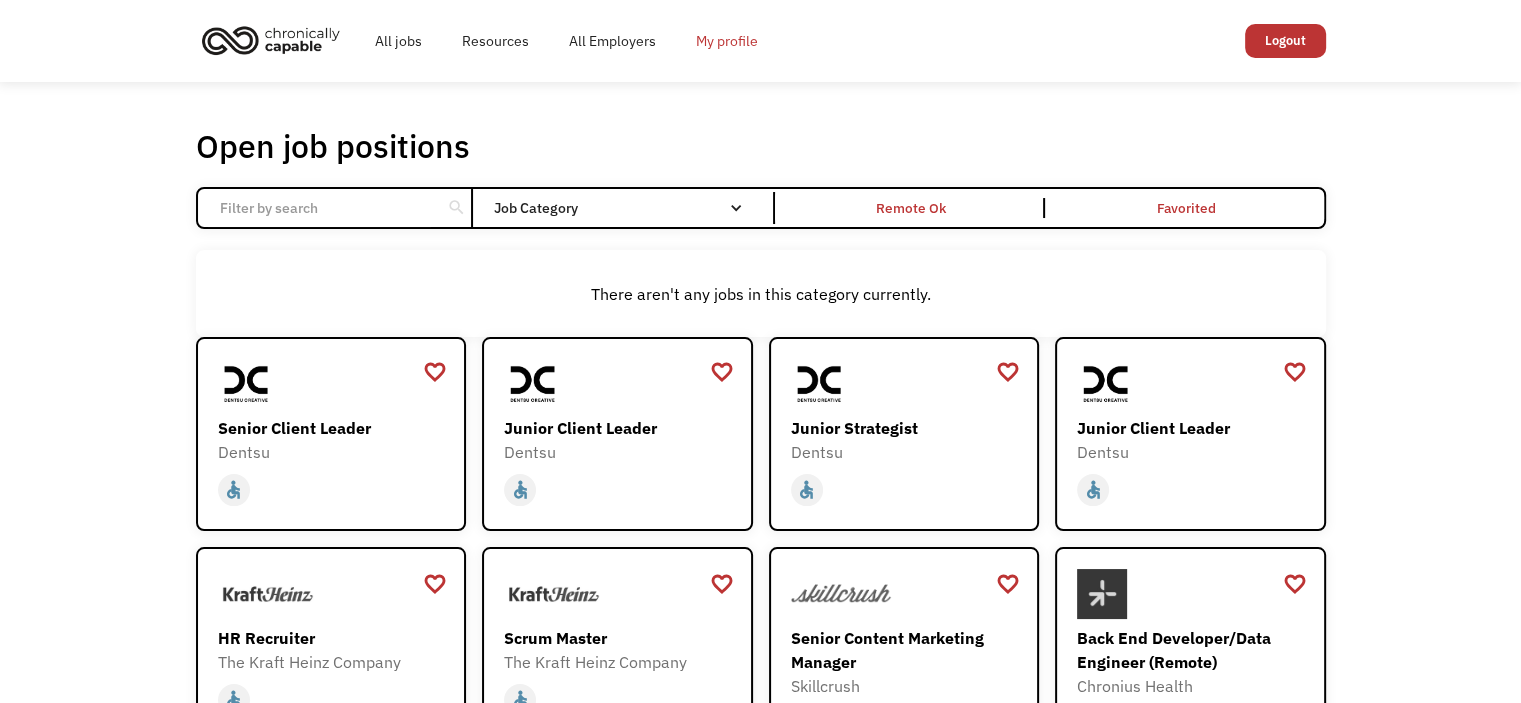 click on "My profile" at bounding box center (727, 41) 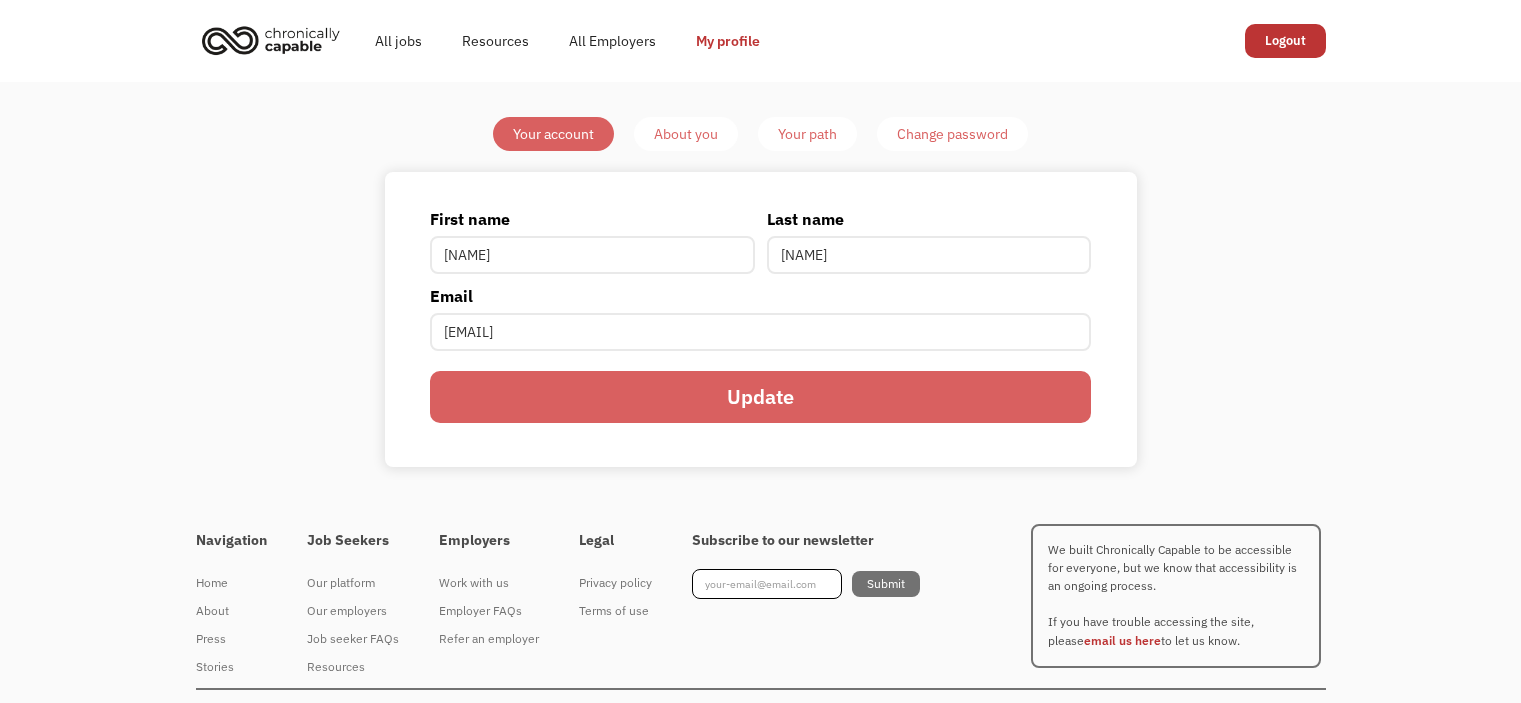 scroll, scrollTop: 0, scrollLeft: 0, axis: both 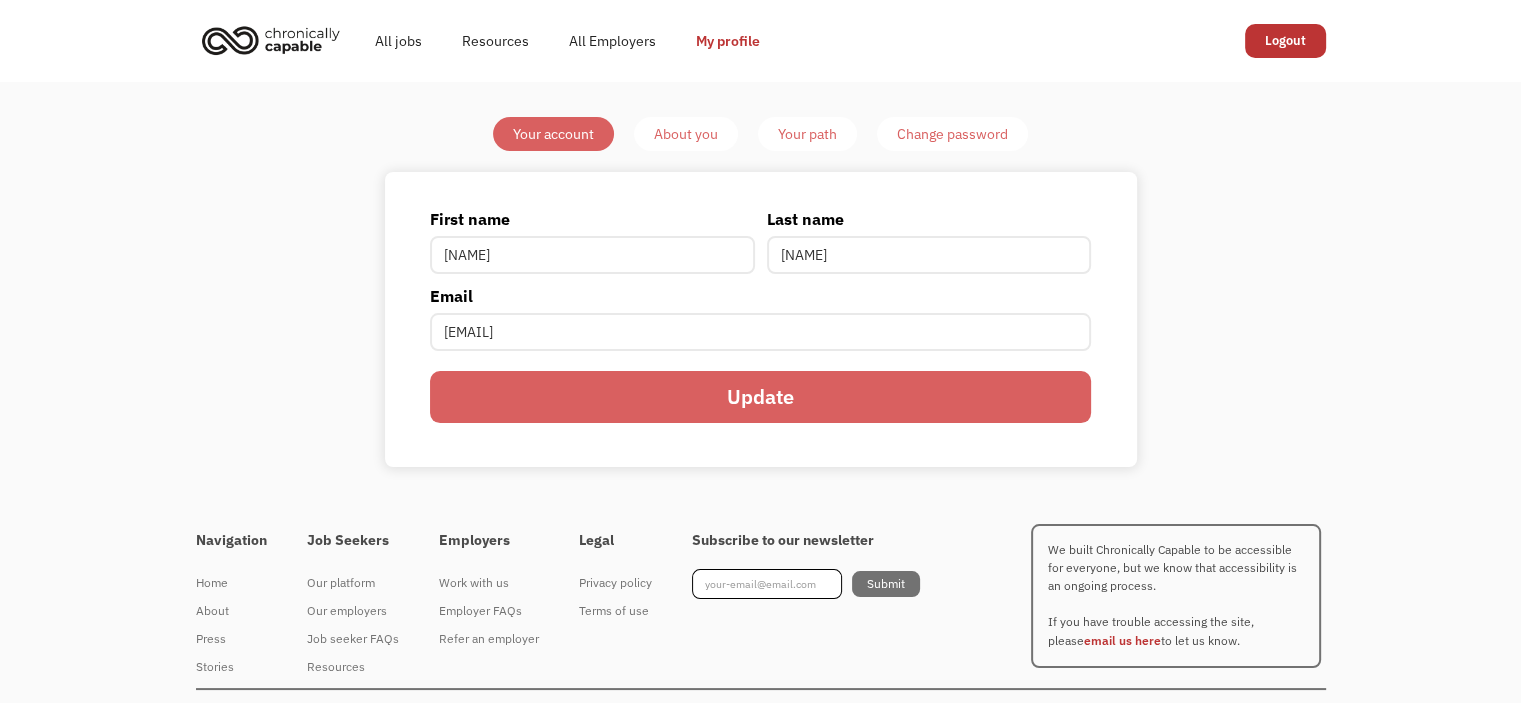 click on "Update" at bounding box center (760, 397) 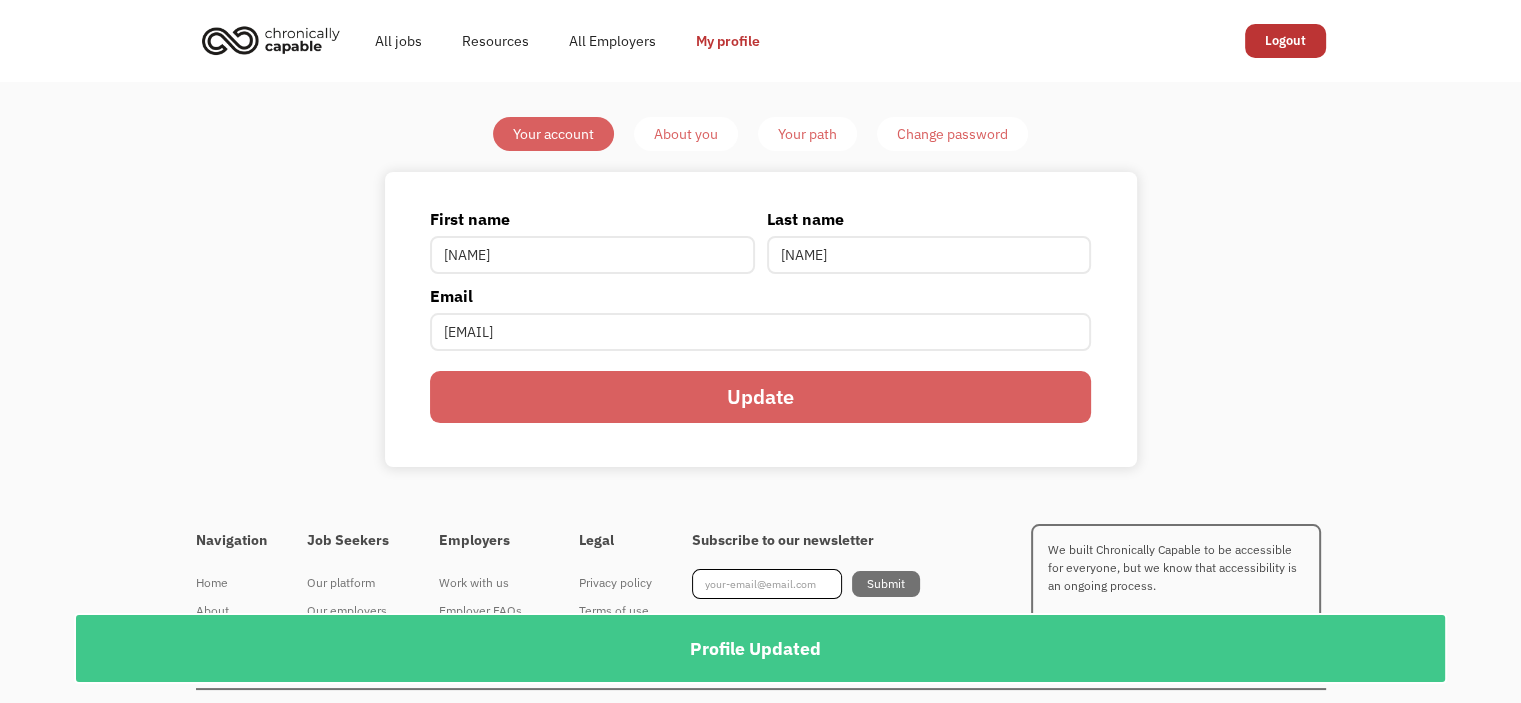 click on "About you" at bounding box center (686, 134) 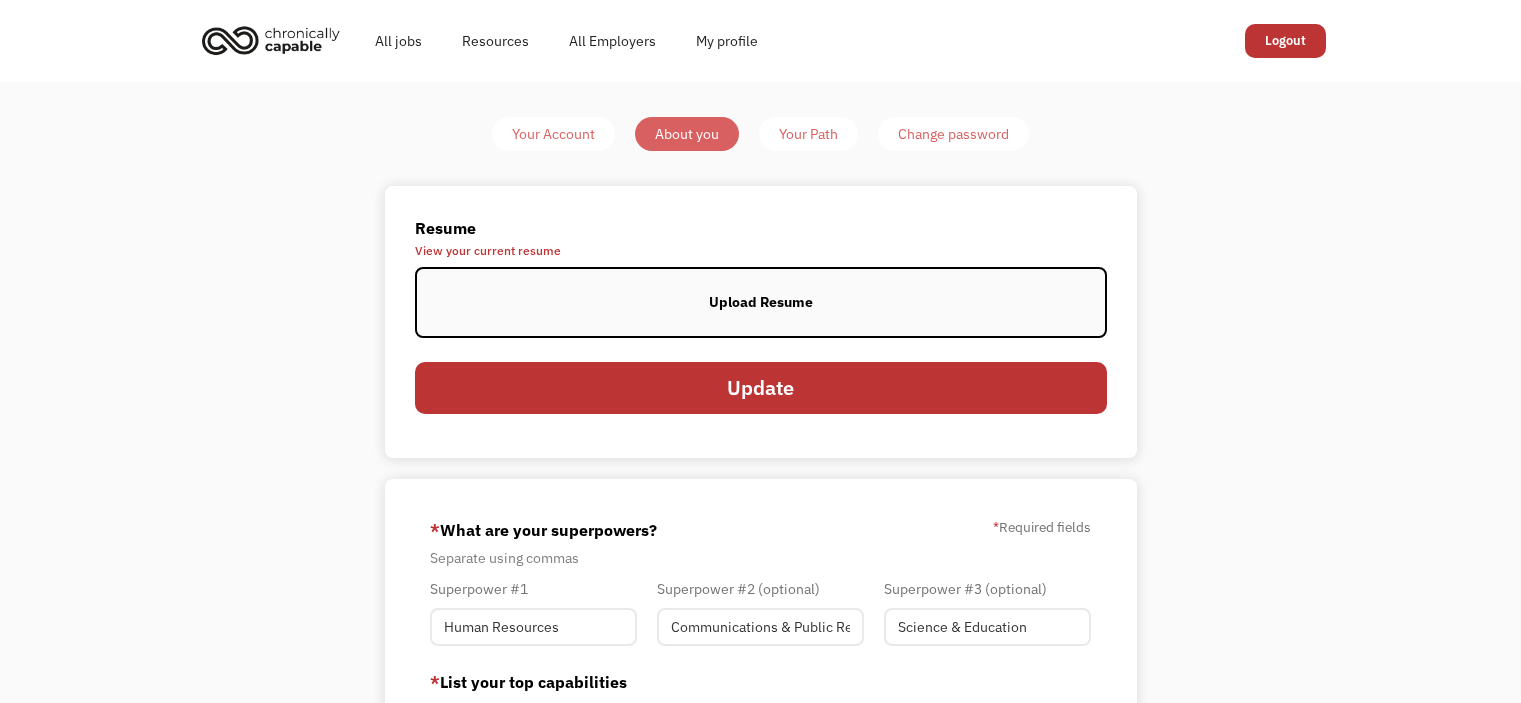 scroll, scrollTop: 0, scrollLeft: 0, axis: both 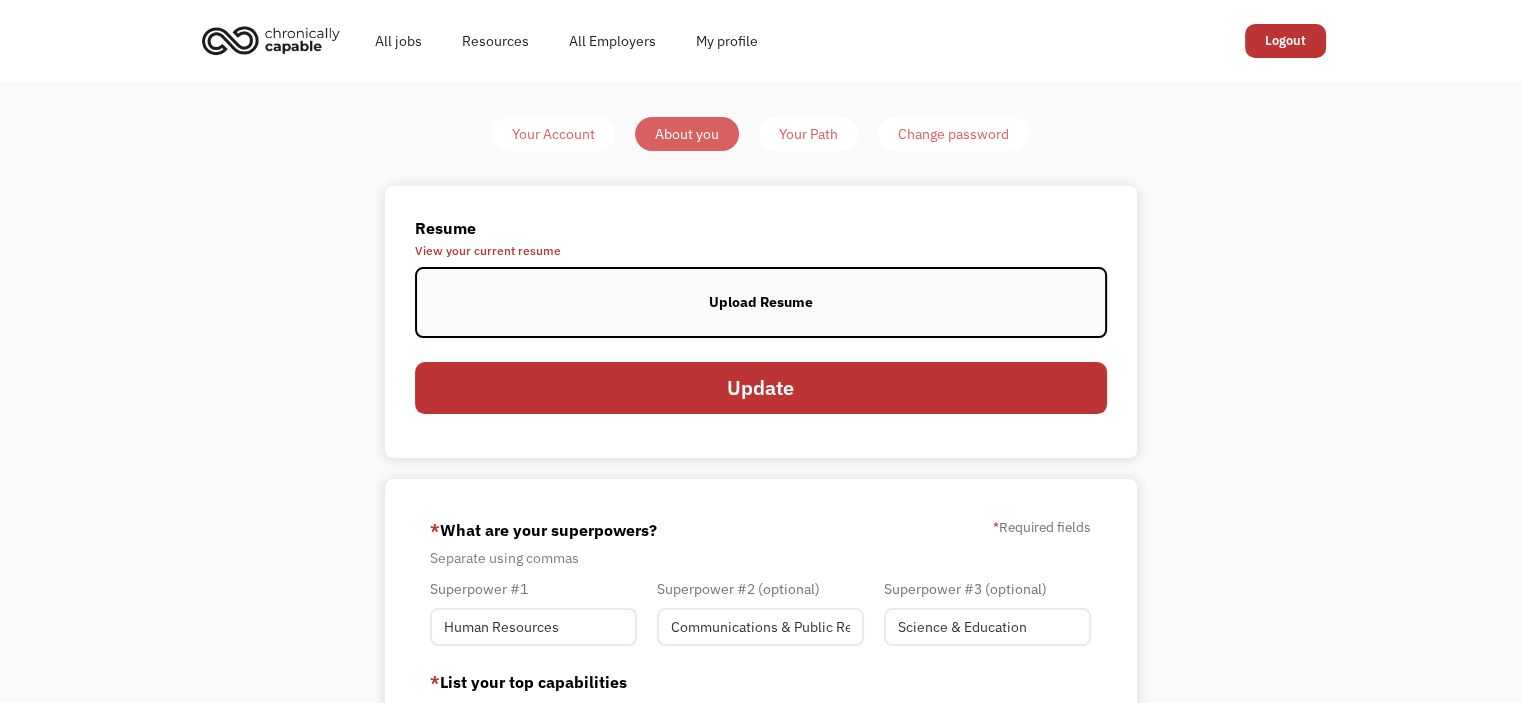 click on "Upload Resume" at bounding box center [761, 302] 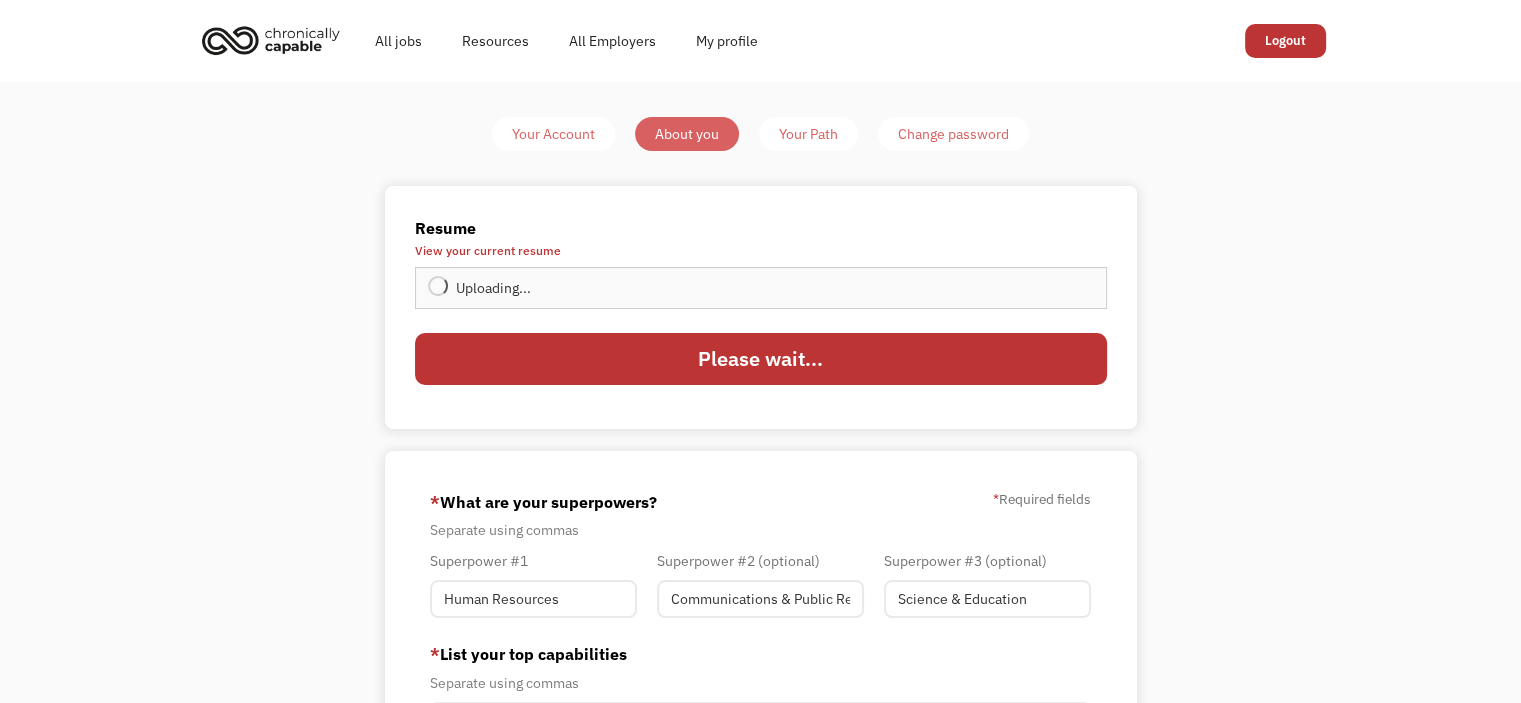 type on "Update" 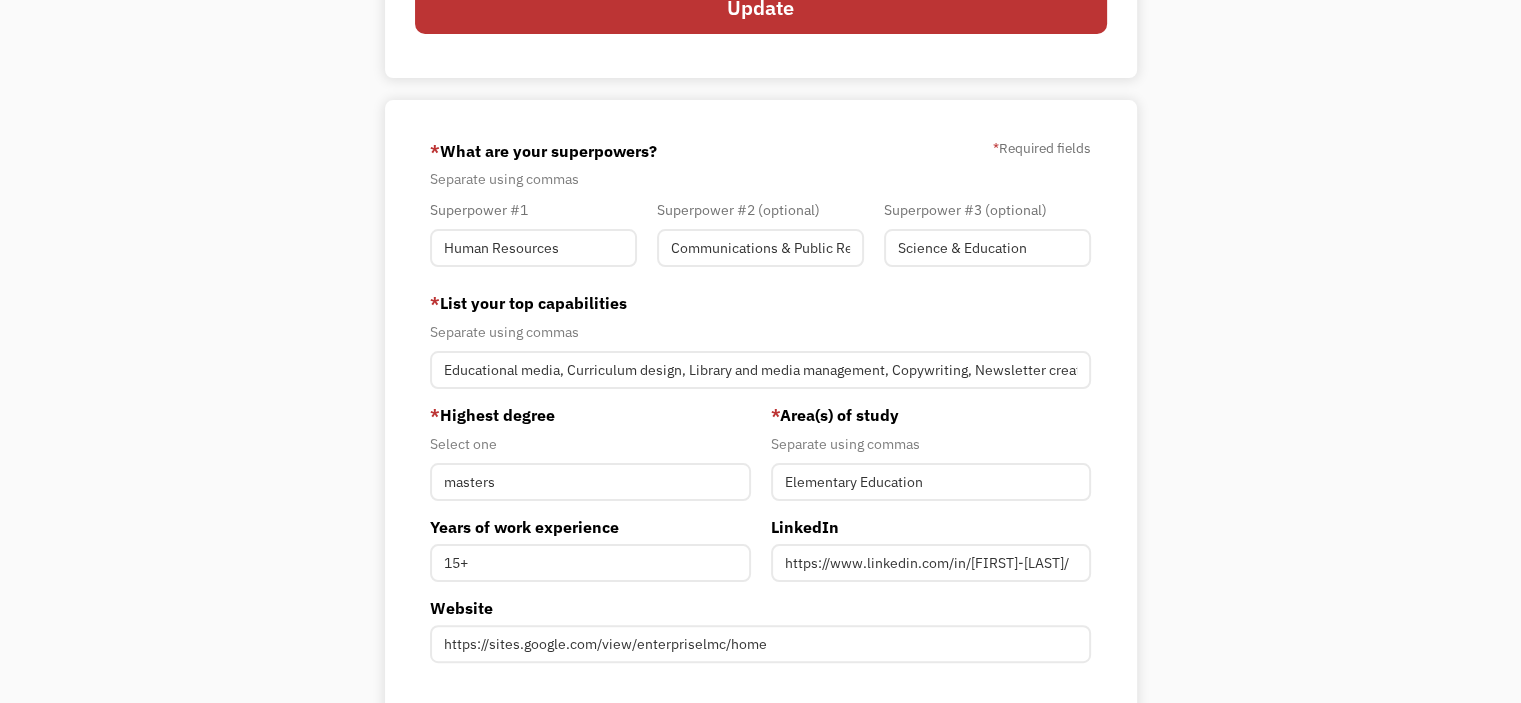 scroll, scrollTop: 400, scrollLeft: 0, axis: vertical 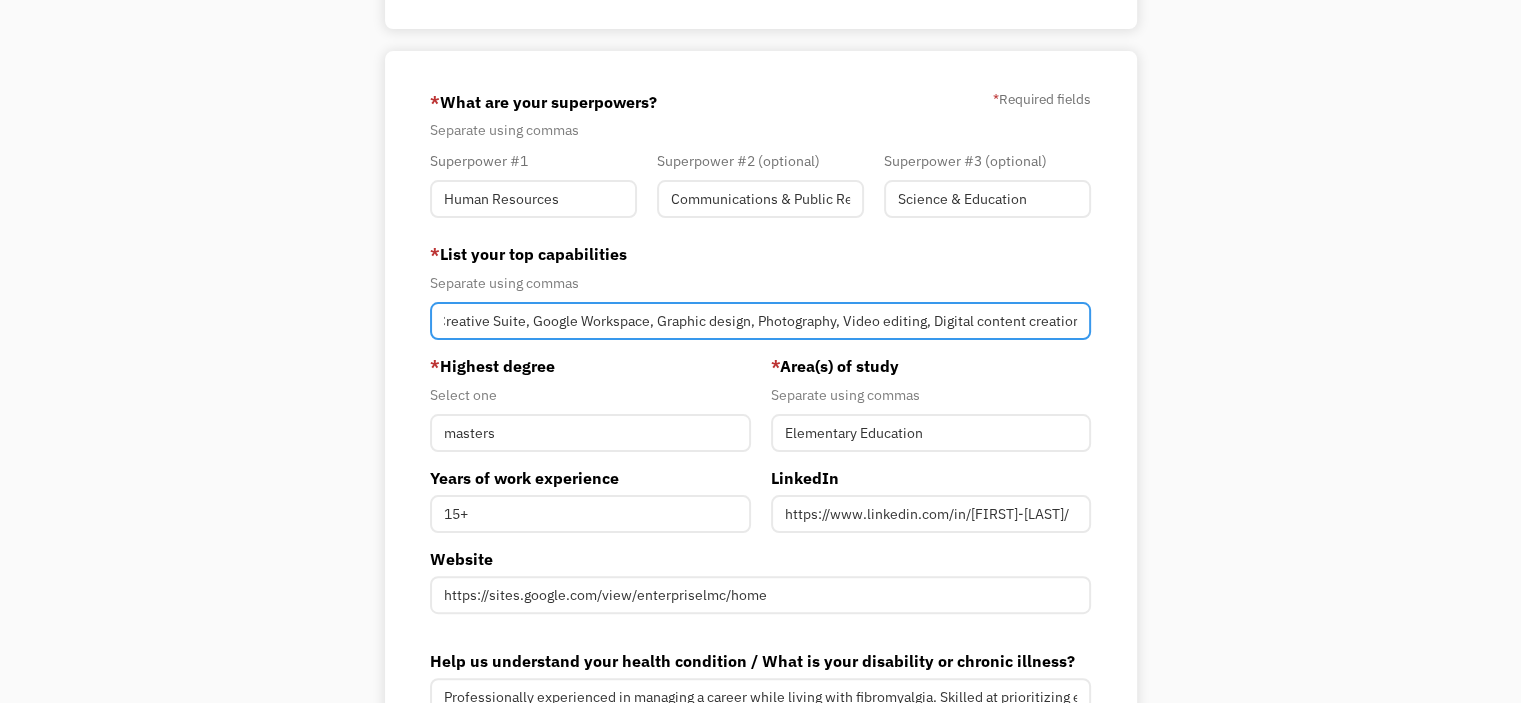 drag, startPoint x: 608, startPoint y: 319, endPoint x: 1311, endPoint y: 338, distance: 703.2567 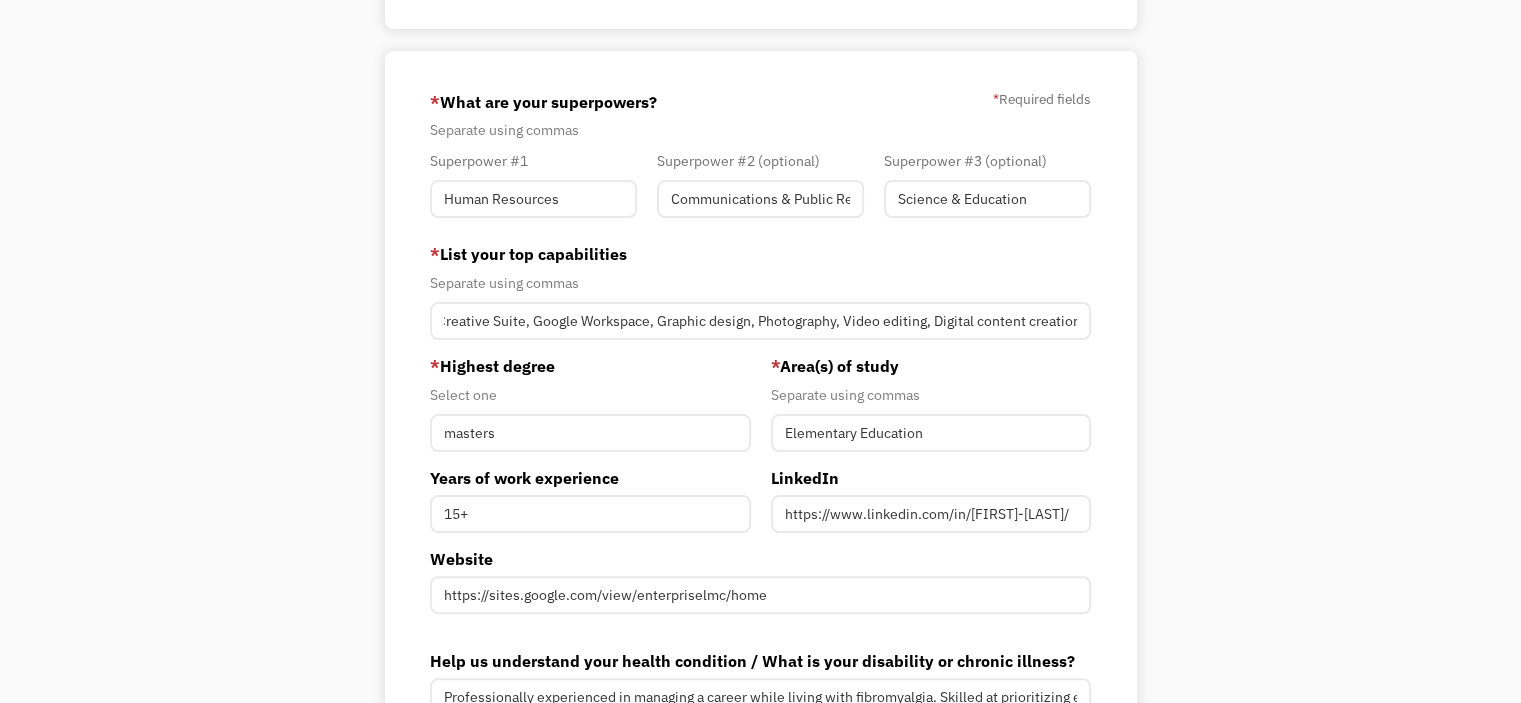 click on "Your Account About you Your Path Change password Resume View your current resume
Upload Resume Uploading... Nichole Villegas Resume 08.2025 - Chronically Capable.pdf Upload failed. Max size for files is 10 MB. Upload Resume Uploading... fileuploaded.jpg Upload failed. Max size for files is 10 MB. Update 6890c6cd24e56dd5861cc6d4 Nichole Villegas Your resume has been uploaded! Oops! Something went wrong while submitting the form. 6890c6cd24e56dd5861cc6d4 villegas.nichole@outlook.com Nichole Villegas Word of Mouth * What are your superpowers? * Required fields Separate using commas Superpower #1 Human Resources Superpower #2 (optional) Communications & Public Relations Superpower #3 (optional) Science & Education * List your top capabilities Separate using commas Educational media, Curriculum design, Library and media management, Copywriting, Newsletter creation, Canva, Adobe Creative Suite, Google Workspace, Graphic design, Photography, Video editing, Digital content creation * Highest degree Select one 15+" at bounding box center [760, 294] 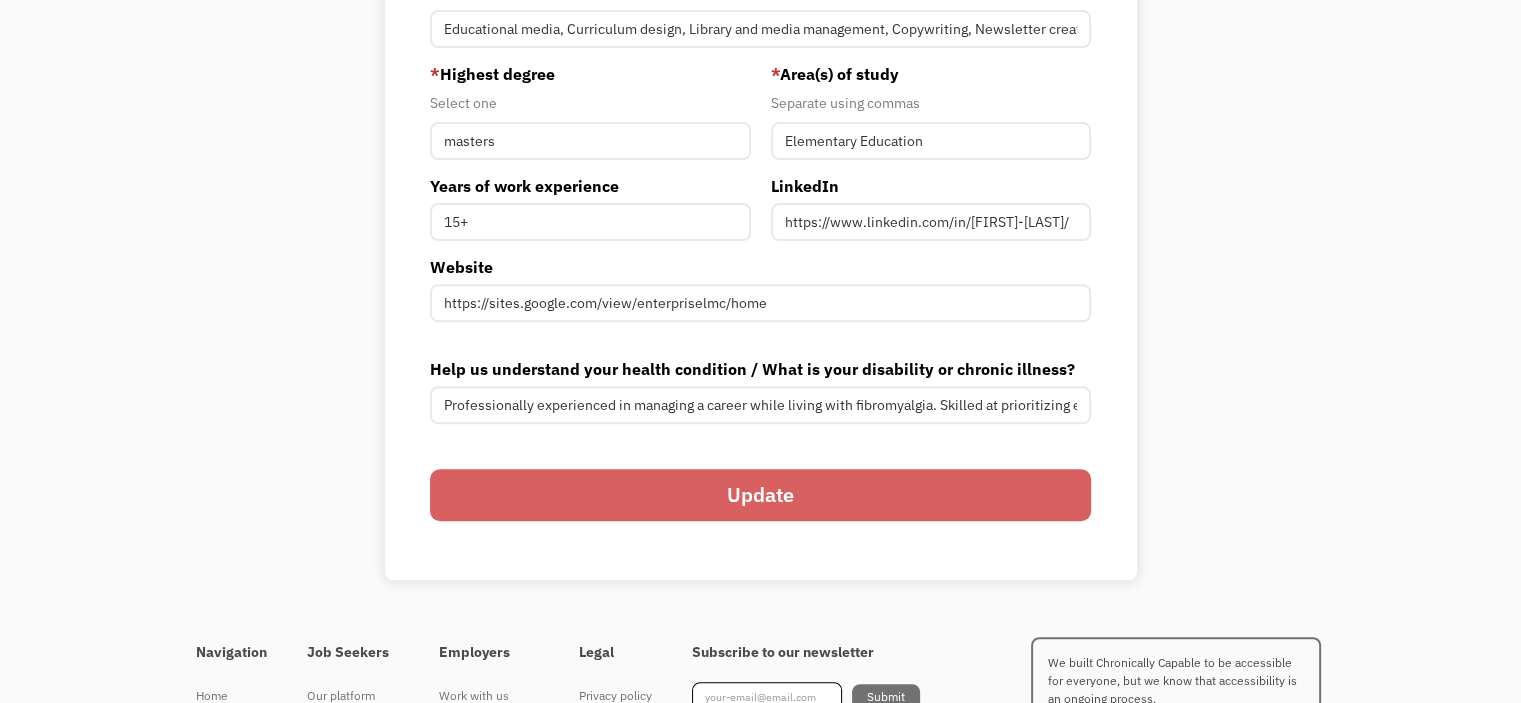 scroll, scrollTop: 700, scrollLeft: 0, axis: vertical 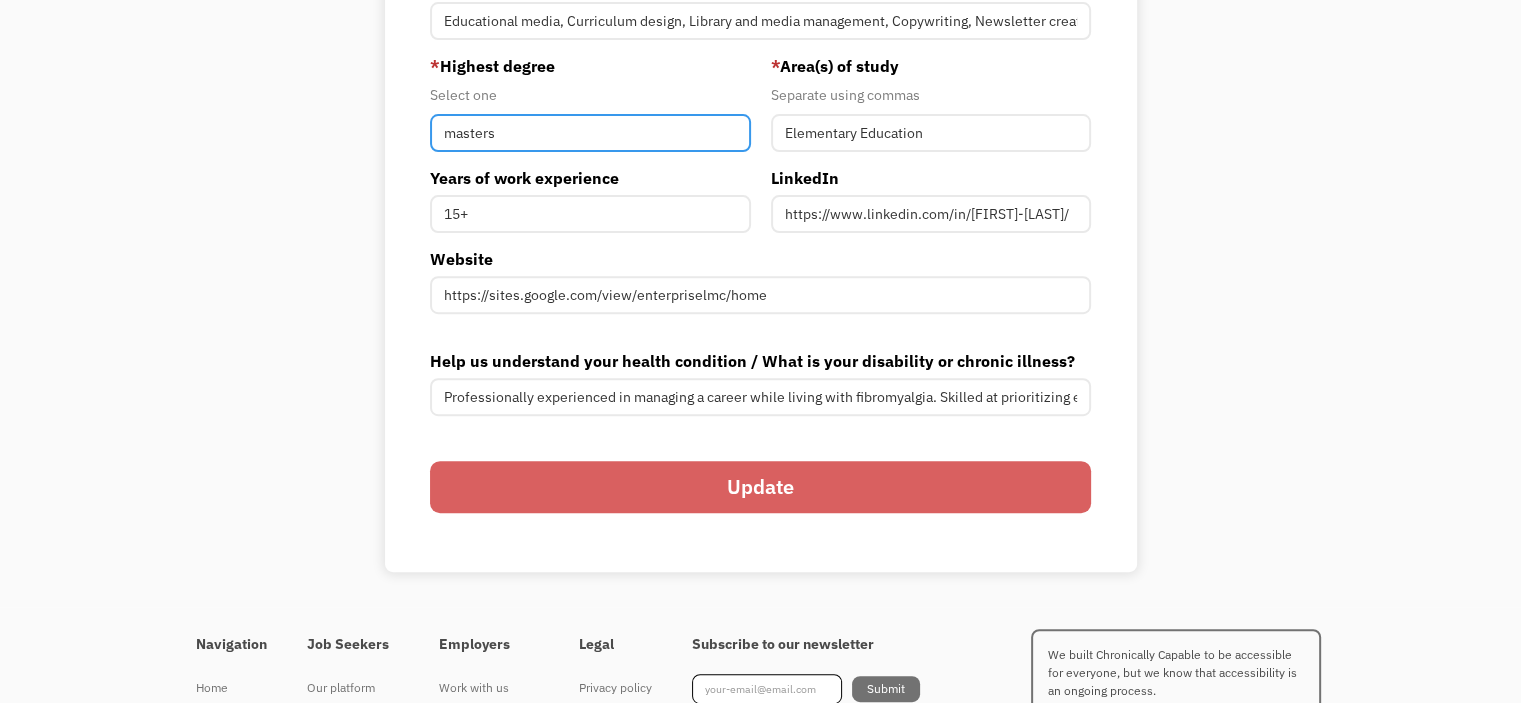 drag, startPoint x: 451, startPoint y: 139, endPoint x: 438, endPoint y: 129, distance: 16.40122 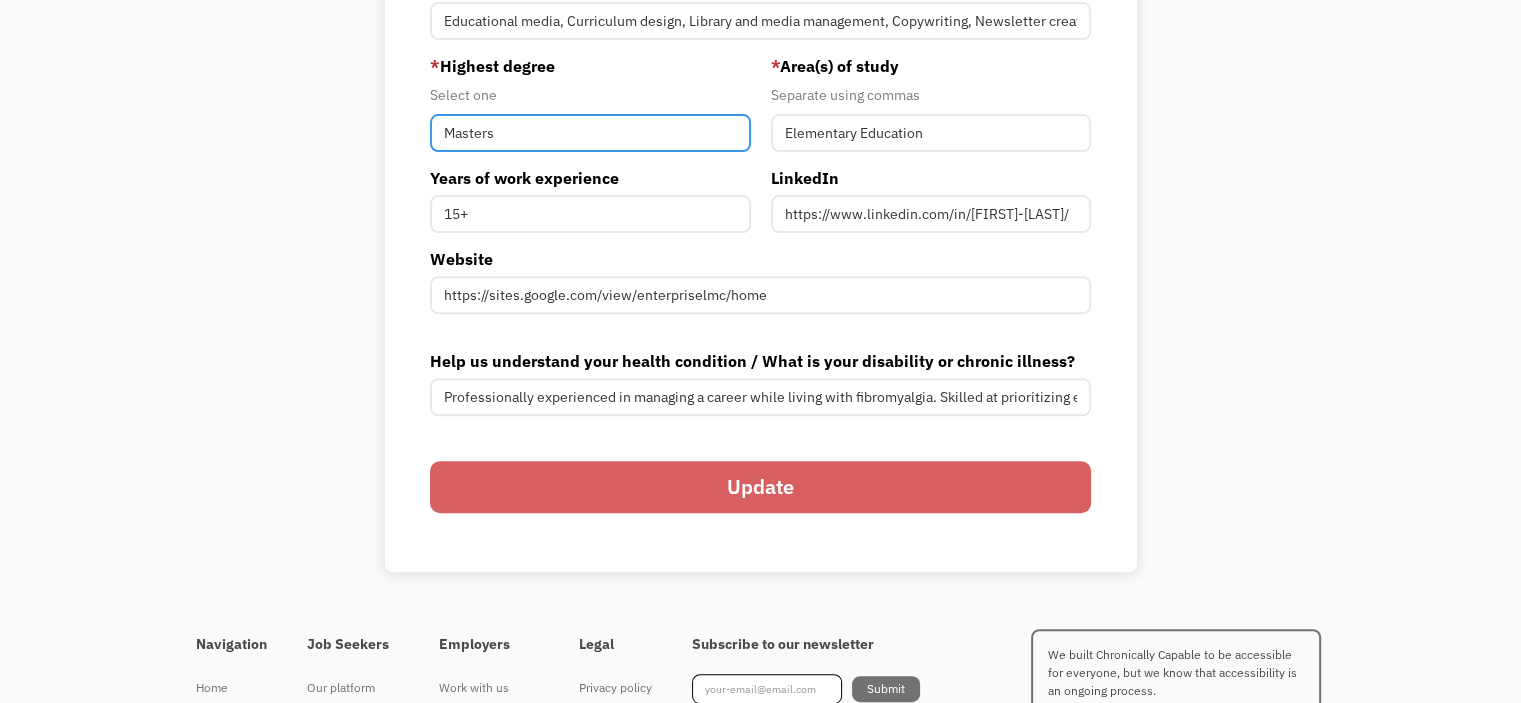 type on "Masters" 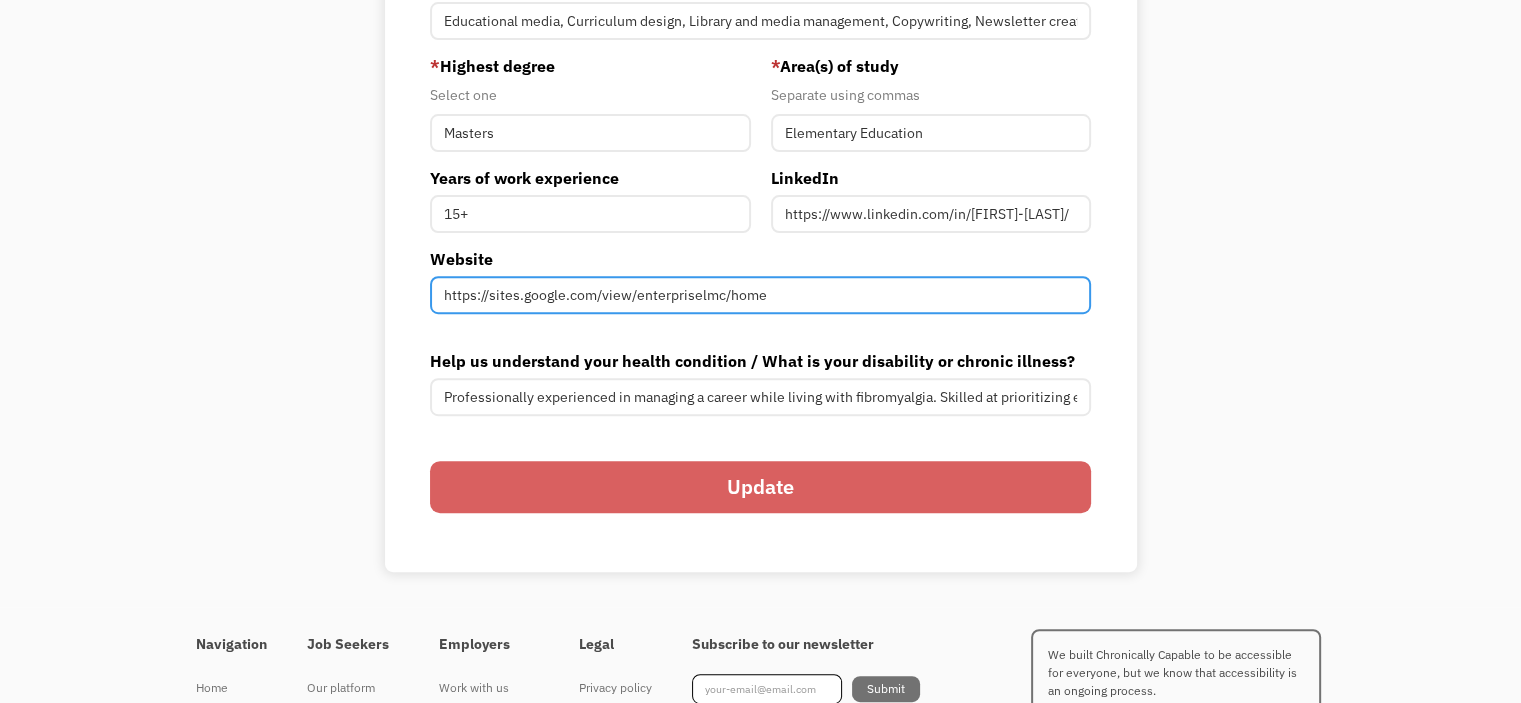 click on "https://sites.google.com/view/enterpriselmc/home" at bounding box center (760, 295) 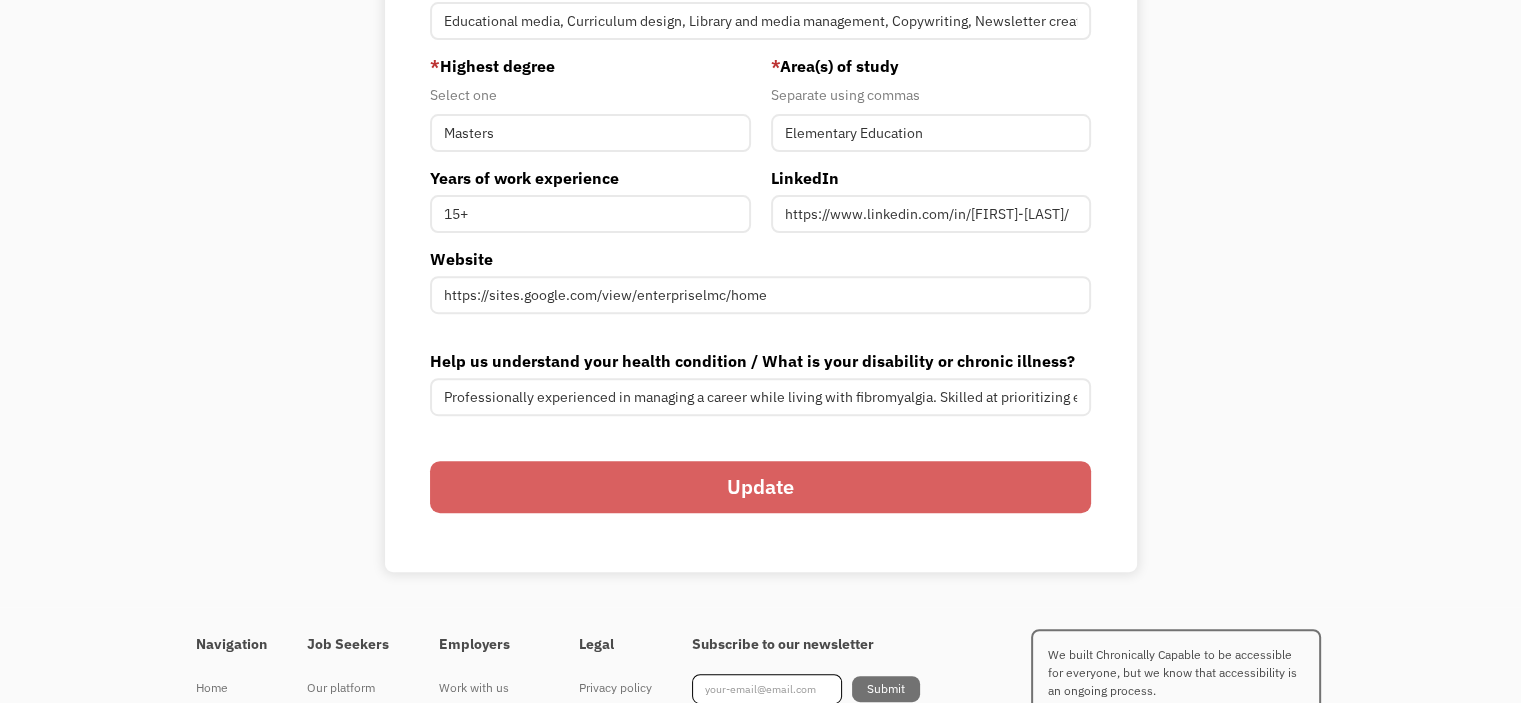 click on "Website" at bounding box center [760, 259] 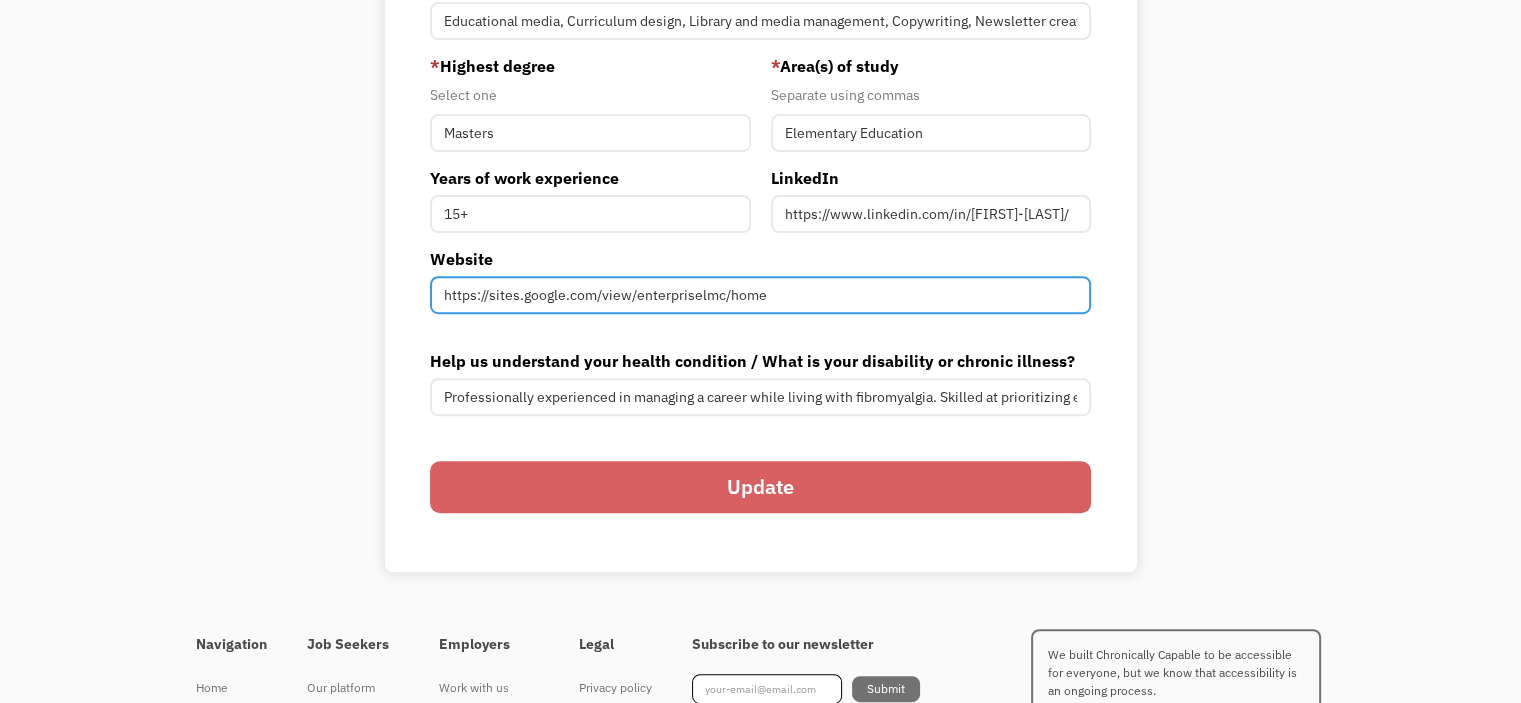 click on "https://sites.google.com/view/enterpriselmc/home" at bounding box center (760, 295) 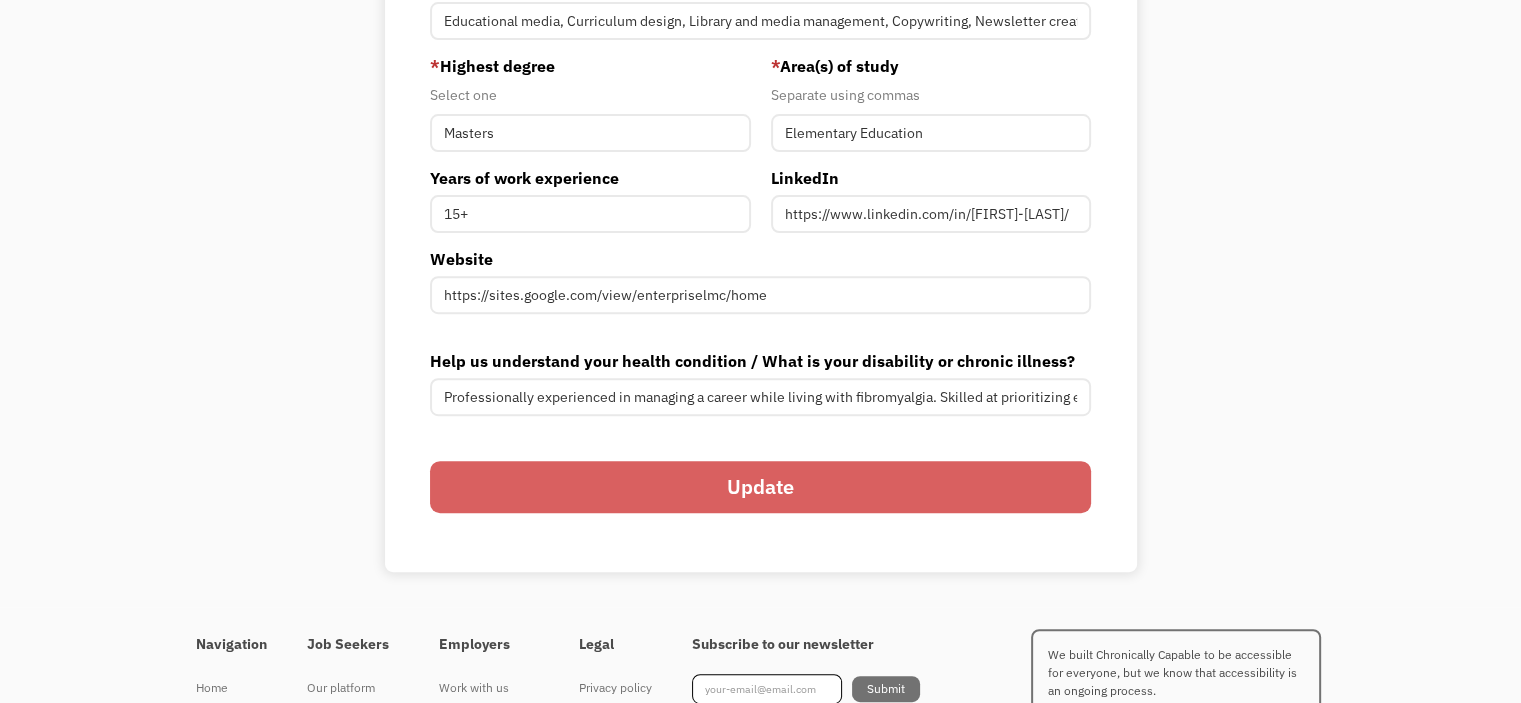 click on "Update" at bounding box center (760, 487) 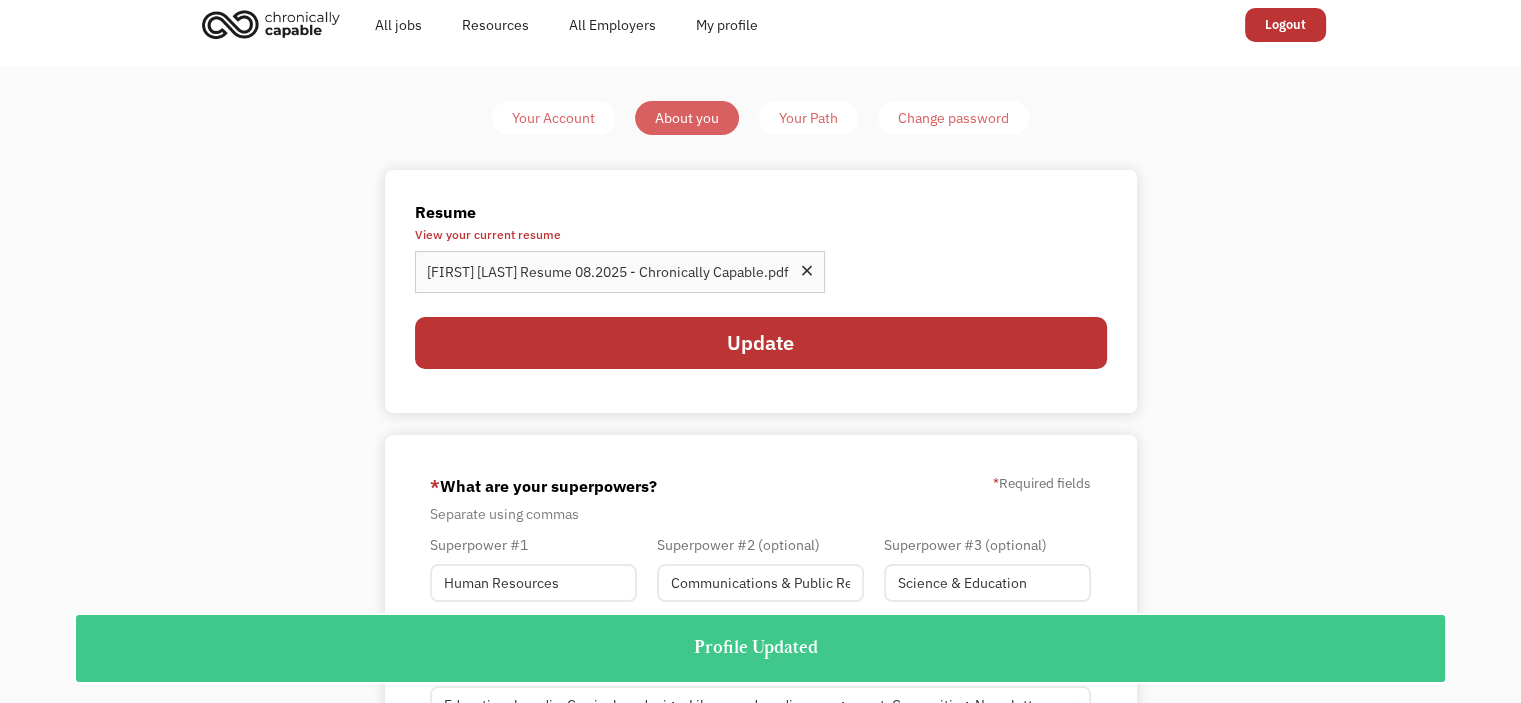 scroll, scrollTop: 0, scrollLeft: 0, axis: both 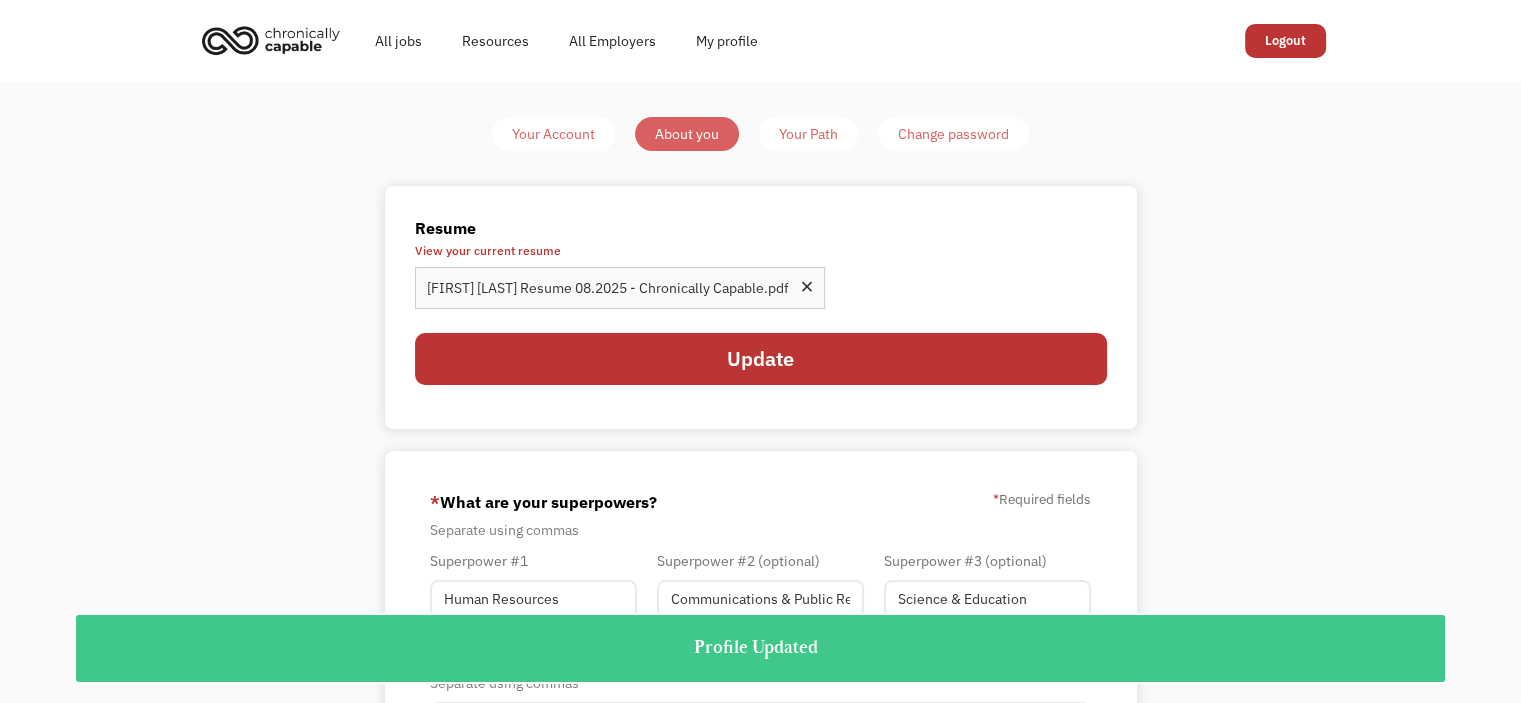 click on "Your Path" at bounding box center [808, 134] 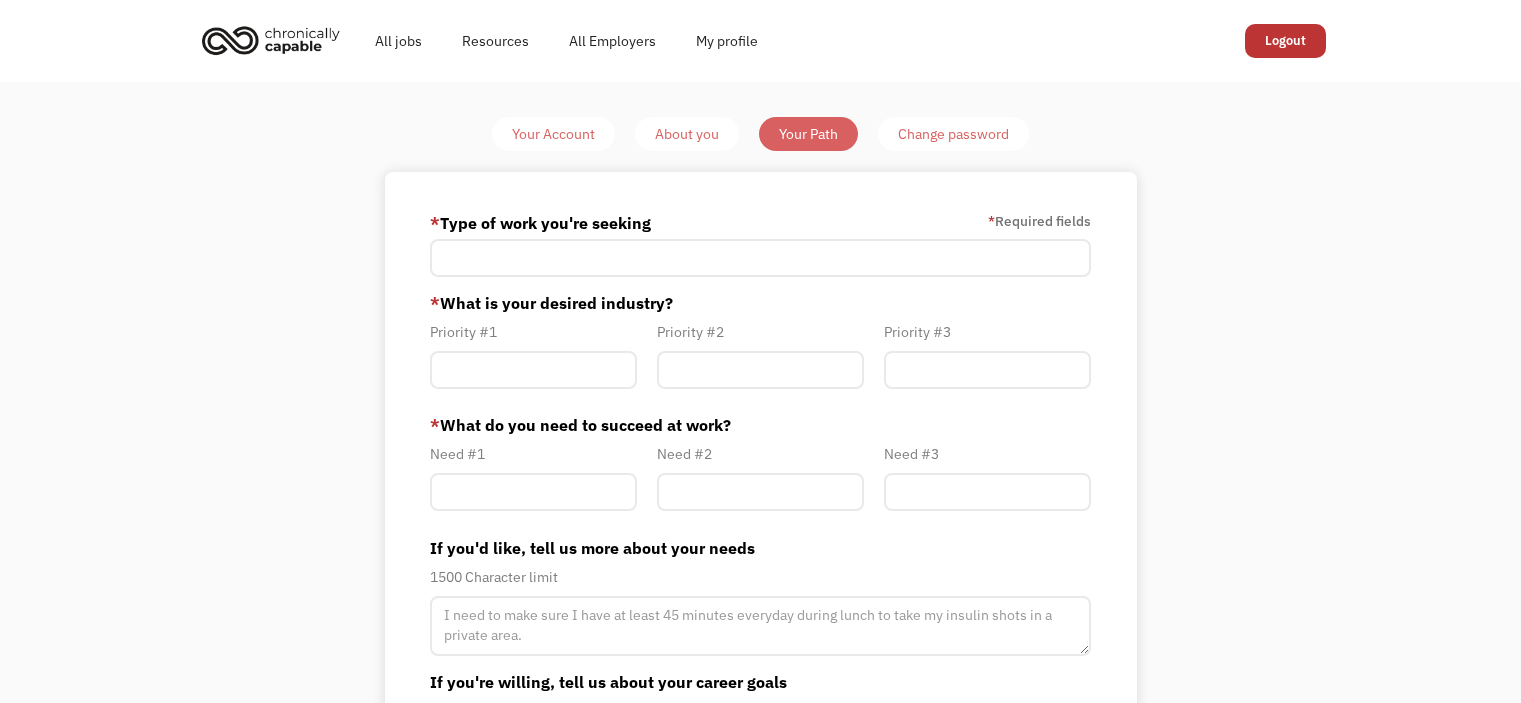 scroll, scrollTop: 0, scrollLeft: 0, axis: both 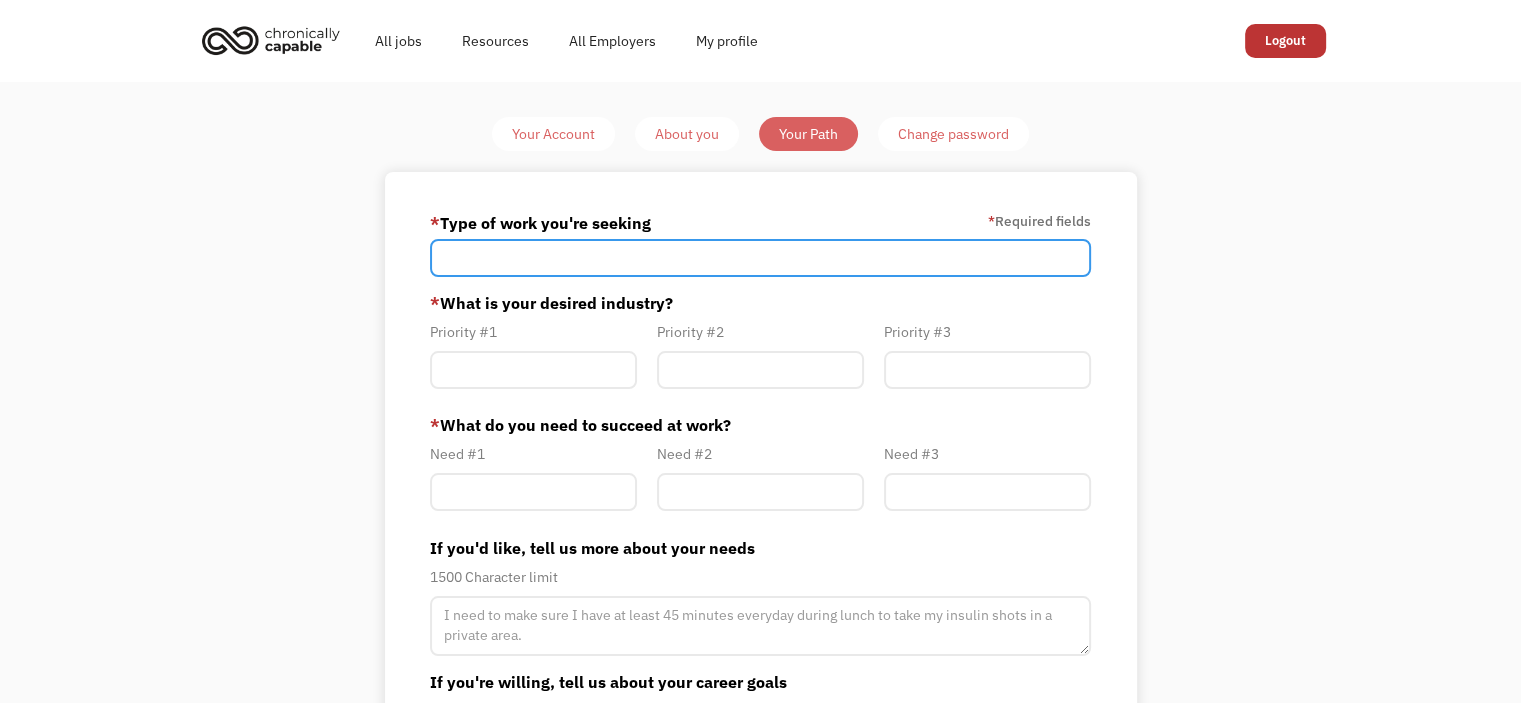 click at bounding box center [760, 258] 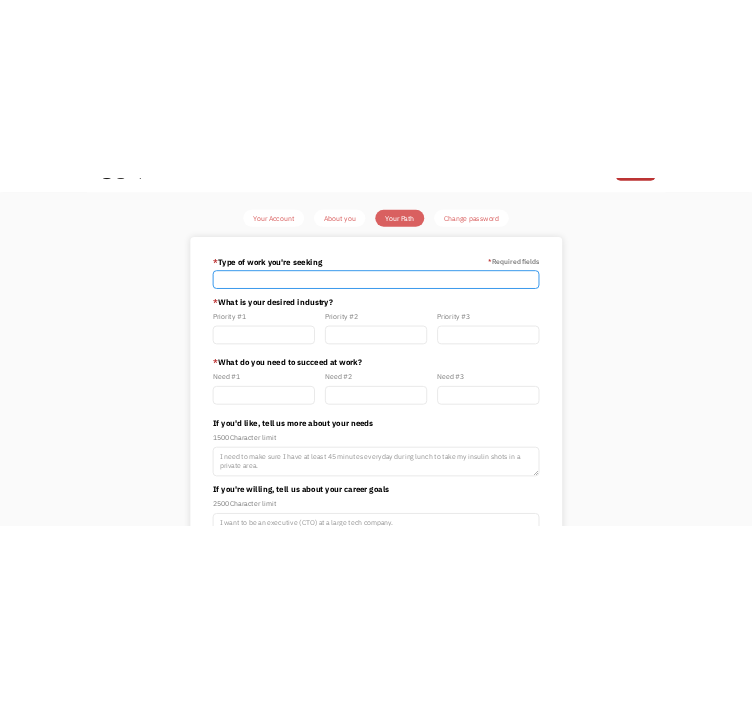 scroll, scrollTop: 100, scrollLeft: 0, axis: vertical 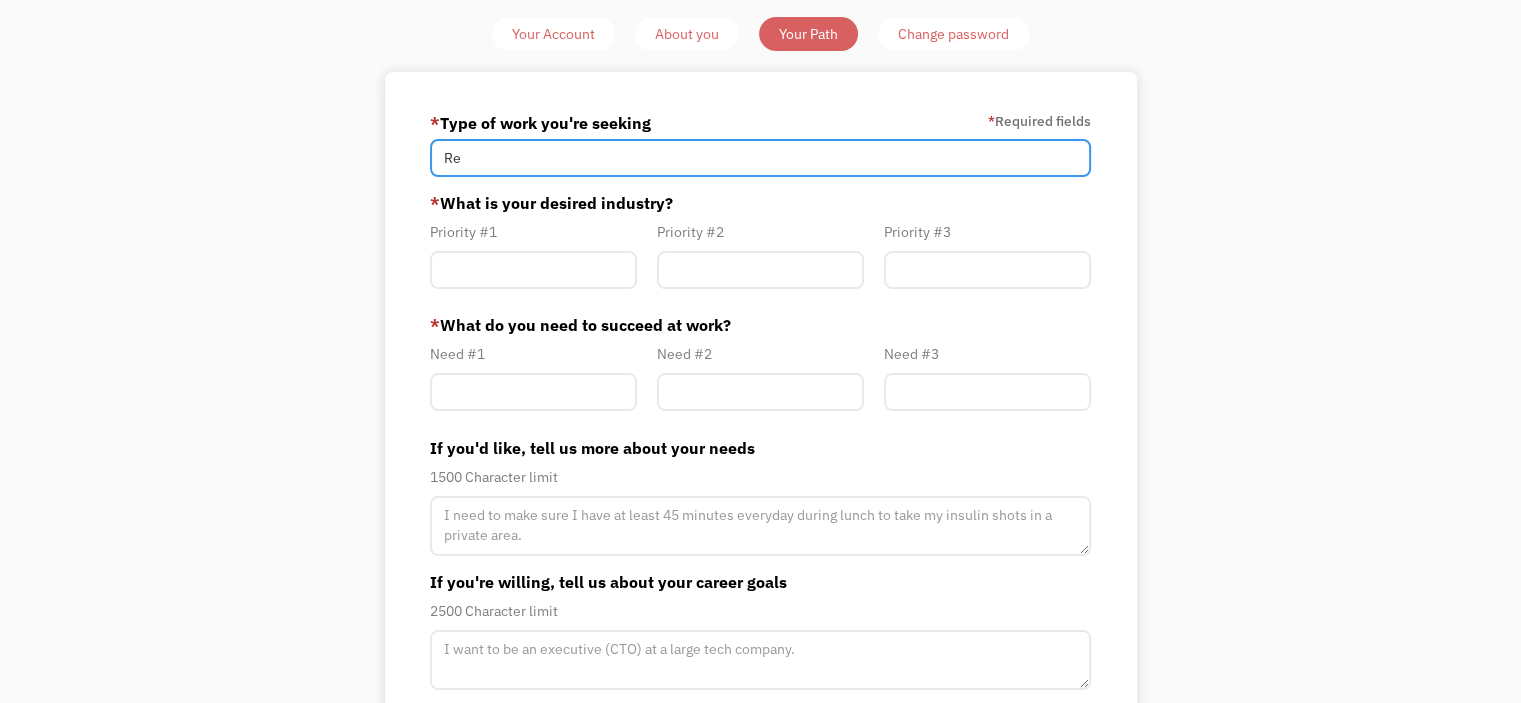 type on "R" 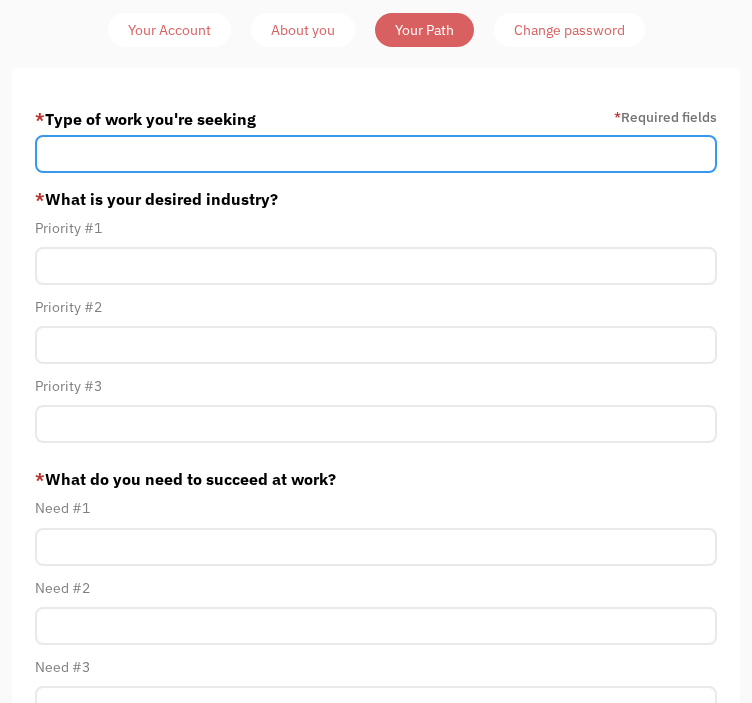 click at bounding box center (376, 154) 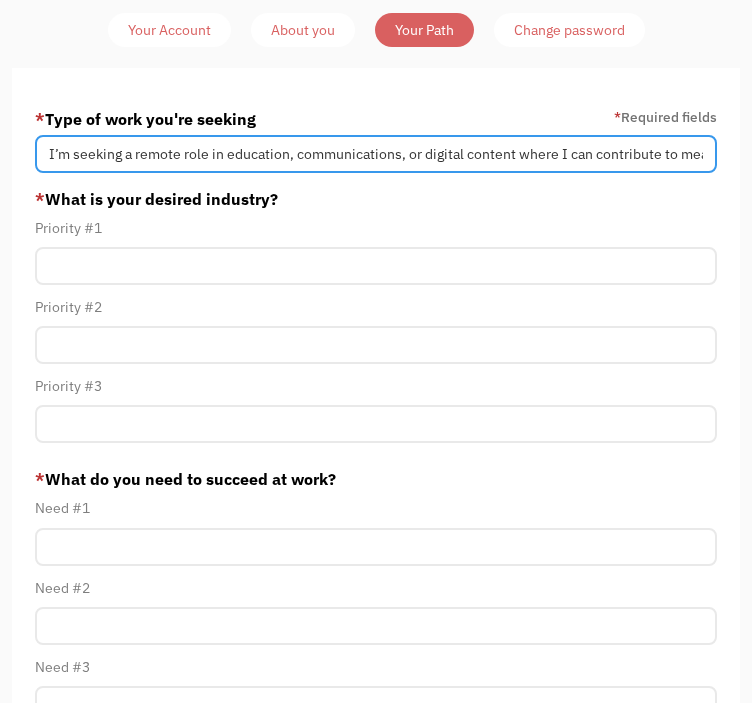 scroll, scrollTop: 0, scrollLeft: 464, axis: horizontal 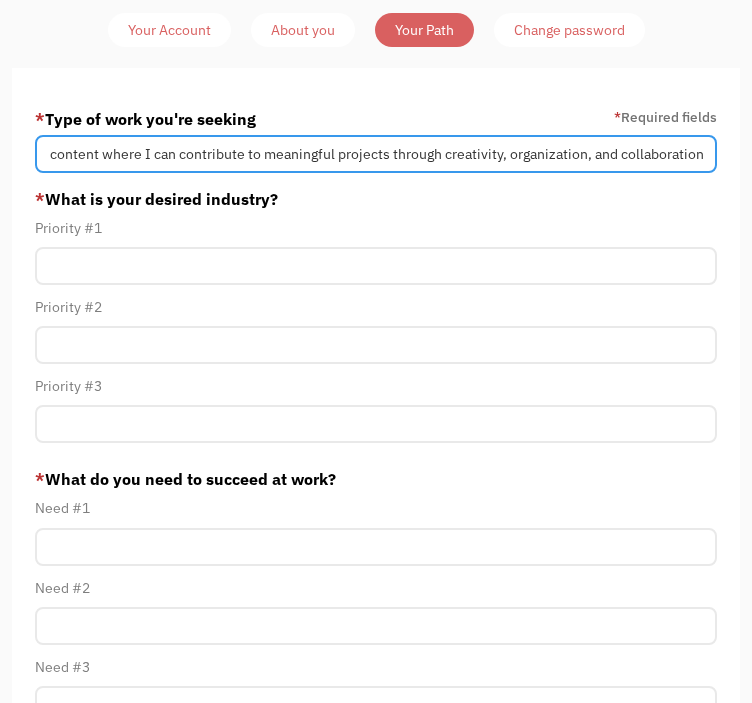 drag, startPoint x: 603, startPoint y: 162, endPoint x: 1534, endPoint y: 240, distance: 934.2617 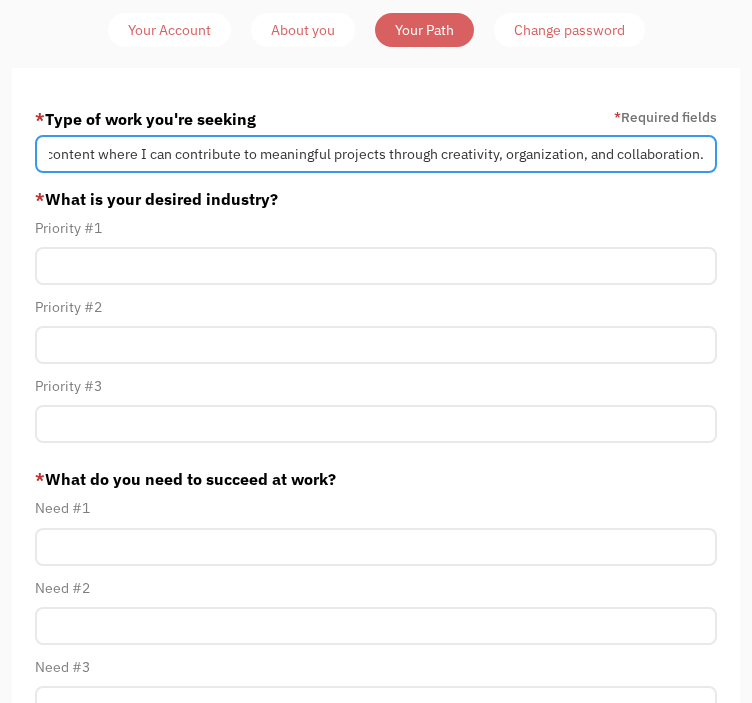 scroll, scrollTop: 0, scrollLeft: 468, axis: horizontal 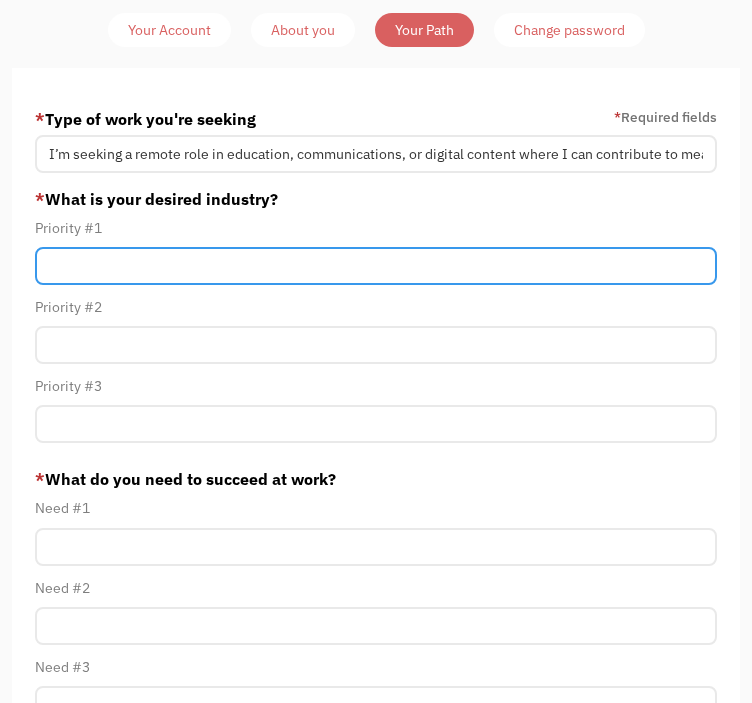 click at bounding box center [376, 266] 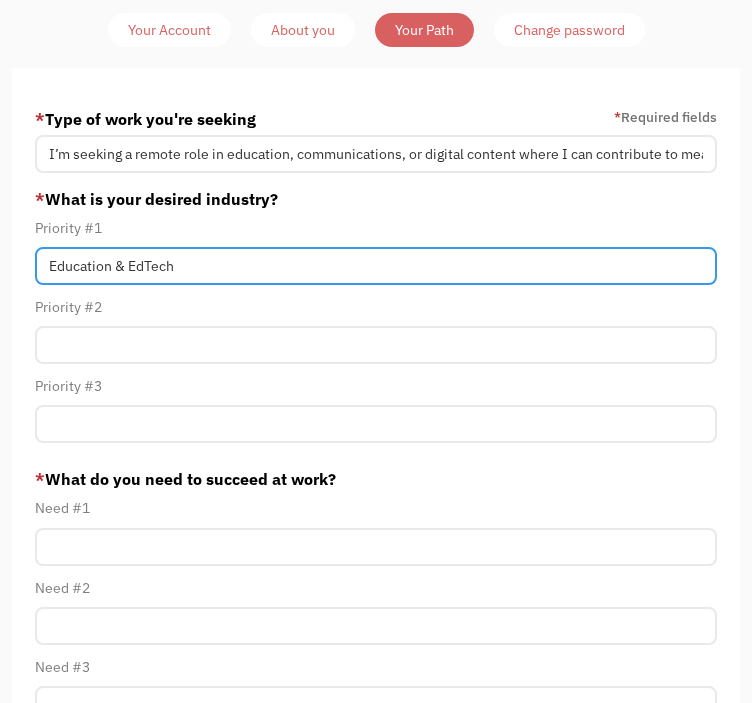 type on "Education & EdTech" 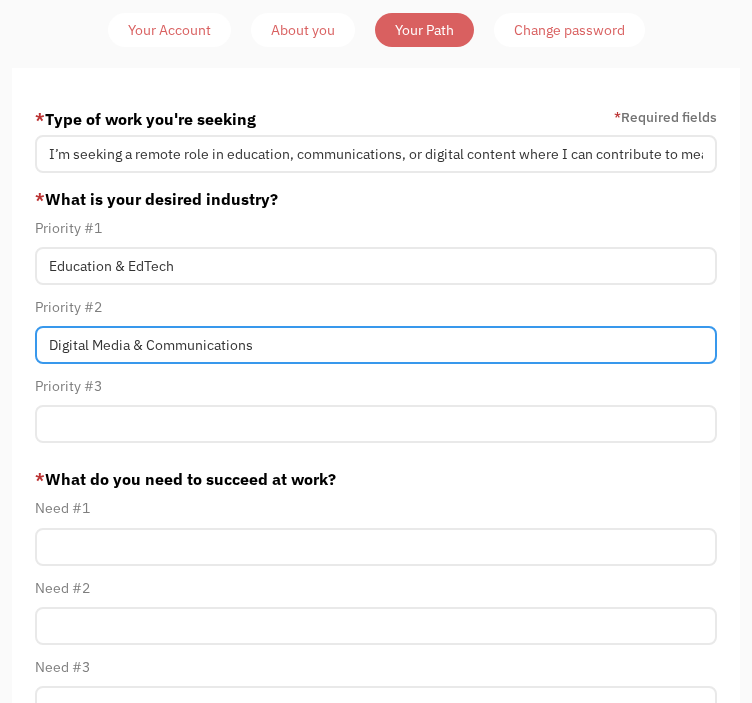 scroll, scrollTop: 0, scrollLeft: 34, axis: horizontal 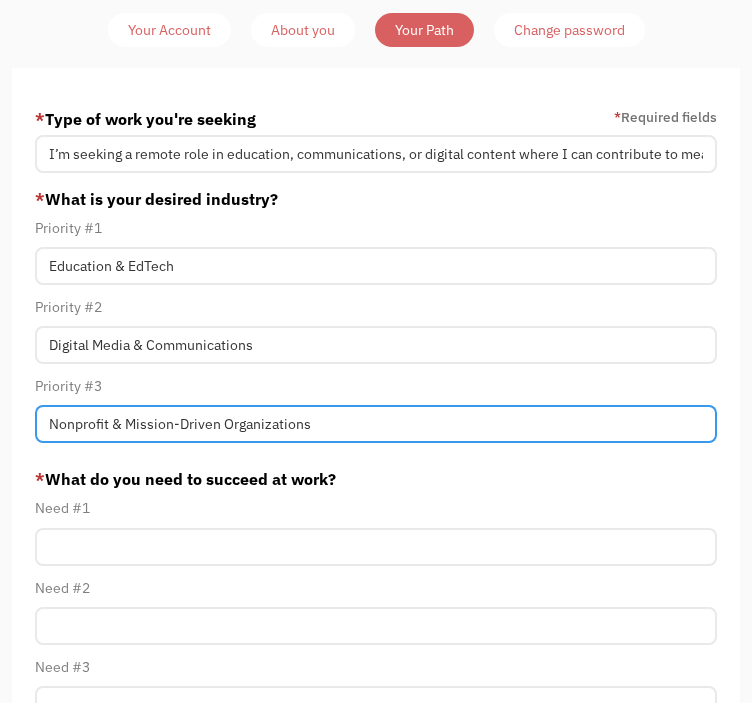 type on "Nonprofit & Mission-Driven Organizations" 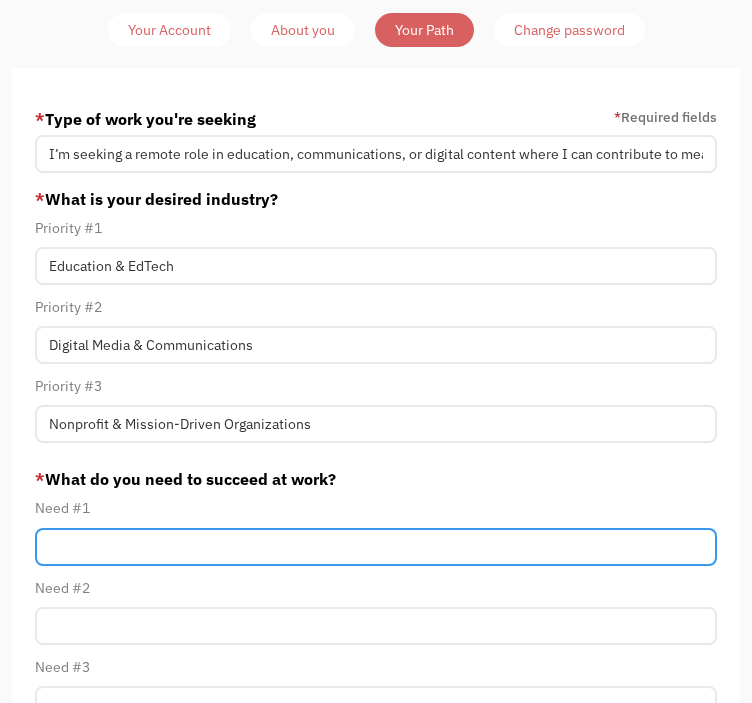 scroll, scrollTop: 0, scrollLeft: 0, axis: both 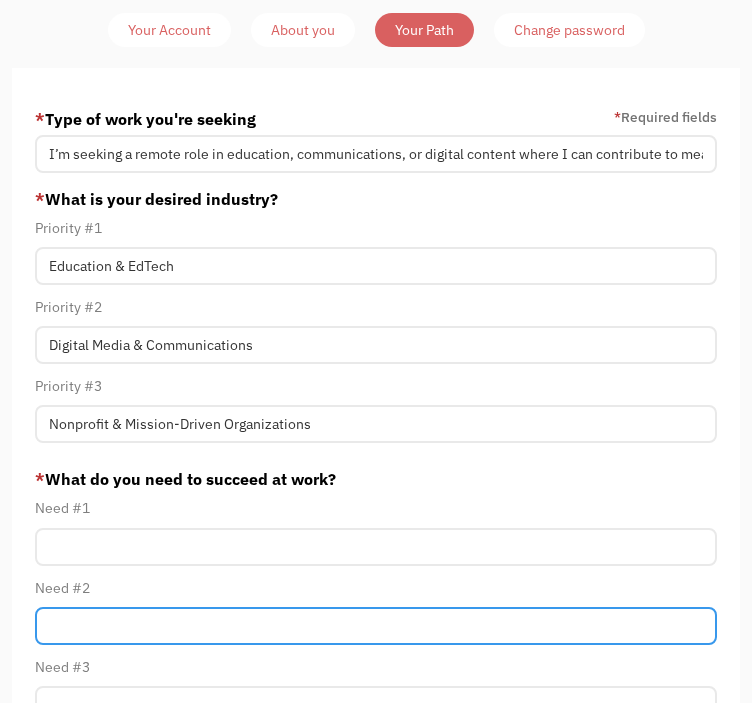 click at bounding box center (376, 626) 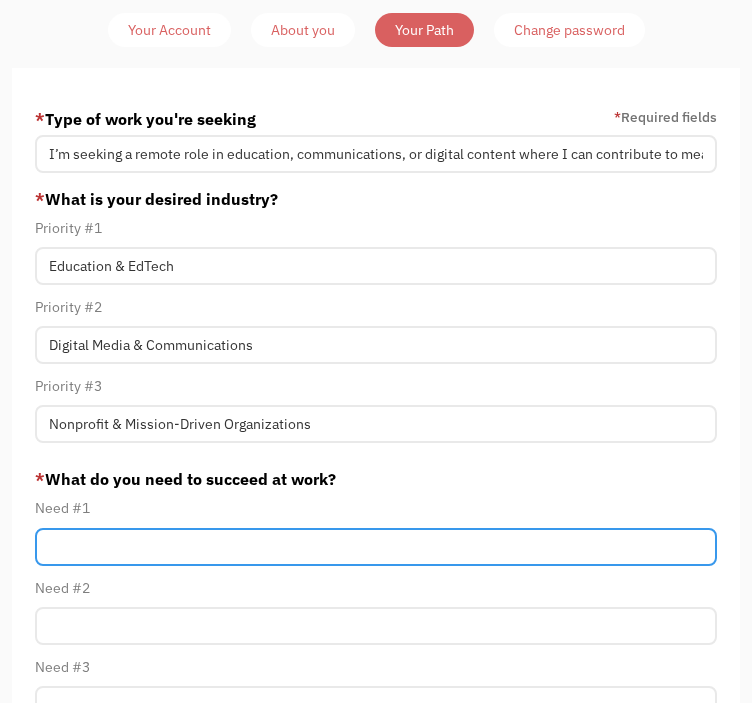 click at bounding box center (376, 547) 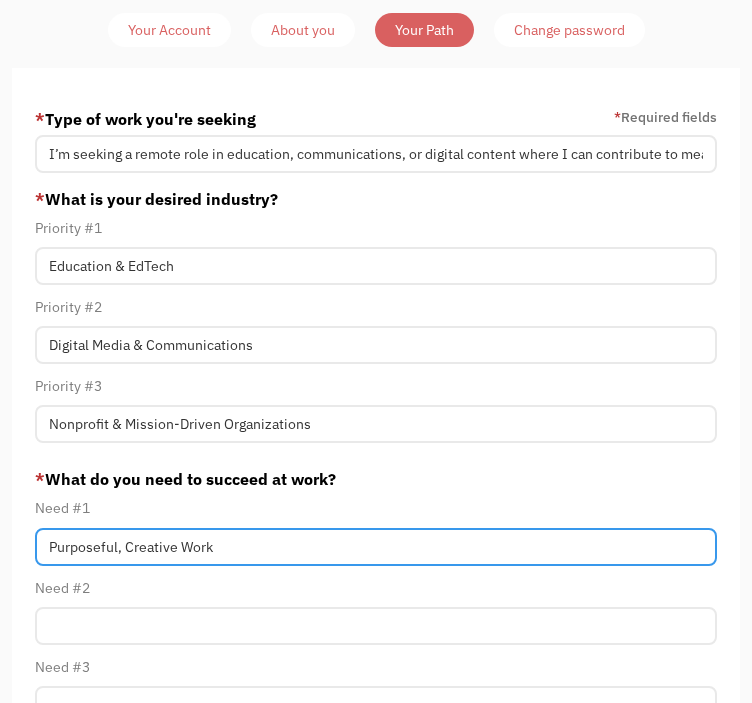 type on "Purposeful, Creative Work" 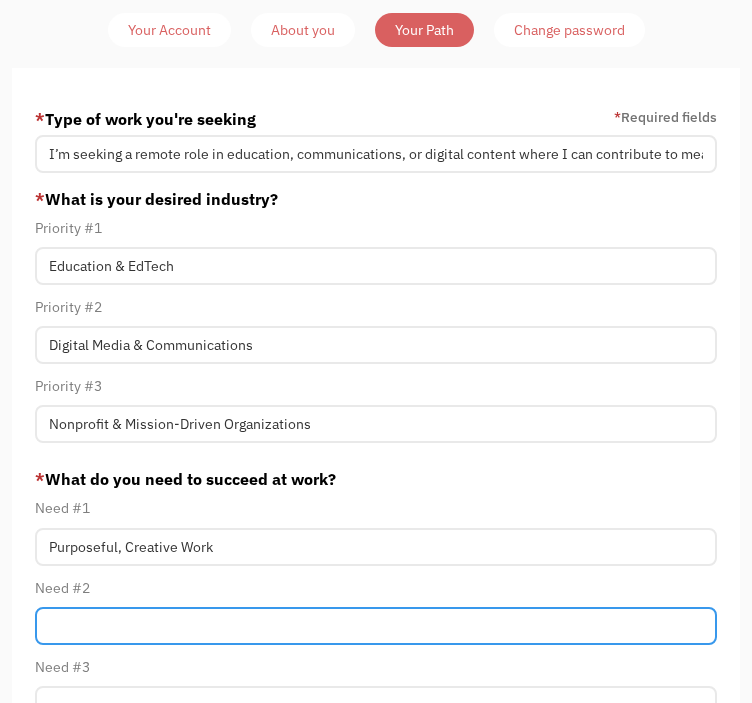 click at bounding box center (376, 626) 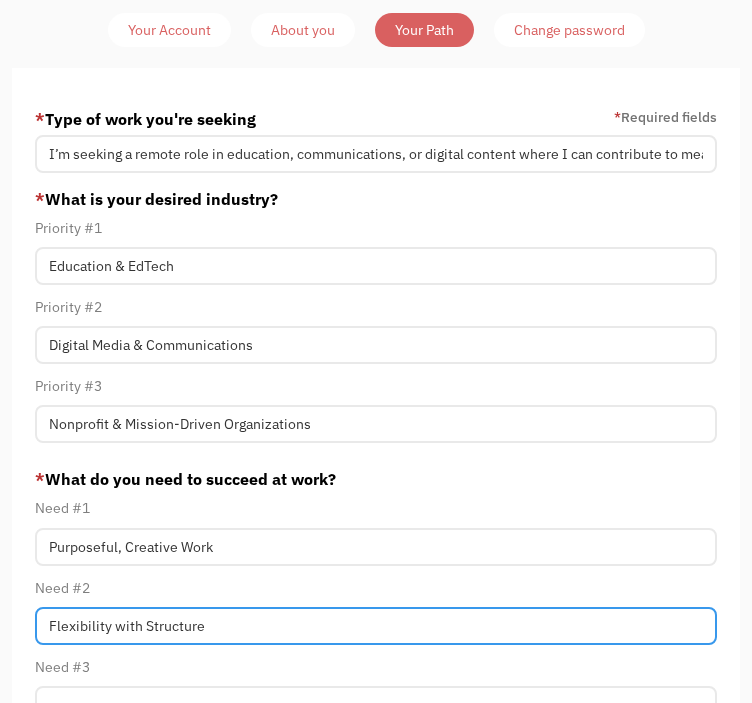 type on "Flexibility with Structure" 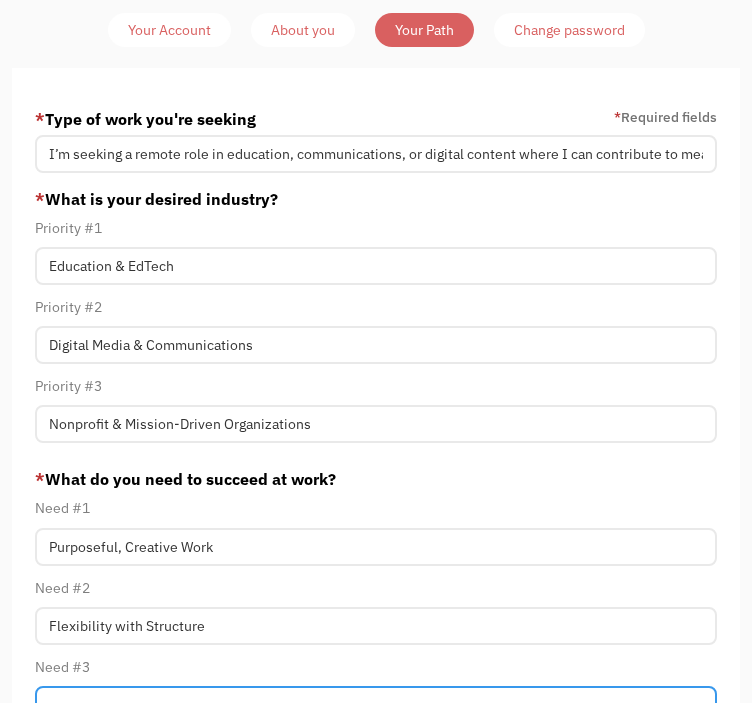 click at bounding box center [376, 705] 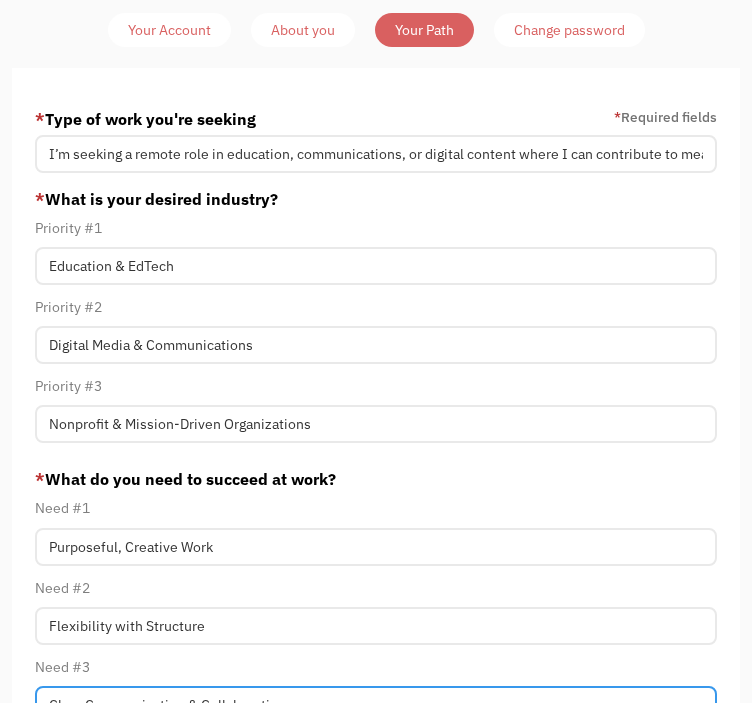 scroll, scrollTop: 0, scrollLeft: 66, axis: horizontal 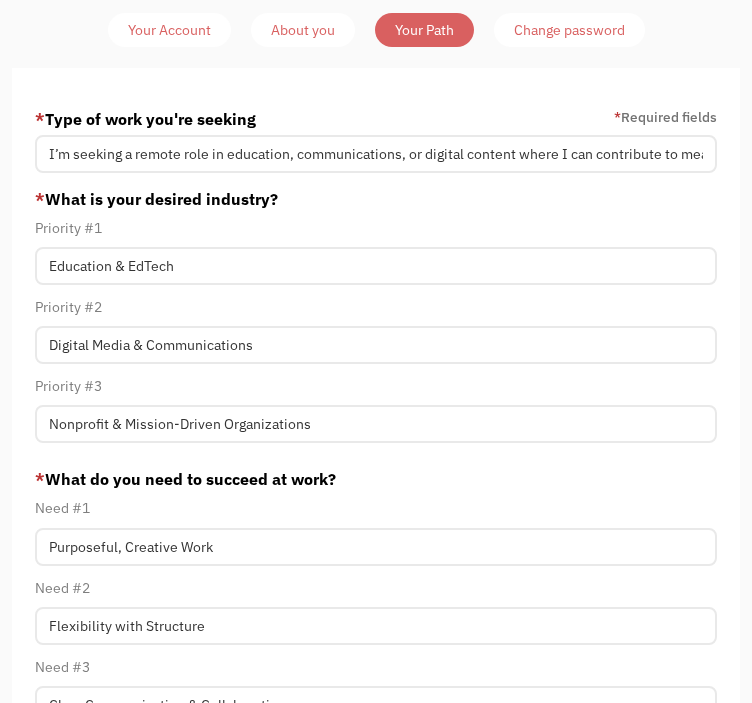 click on "If you'd like, tell us more about your needs" at bounding box center [376, 760] 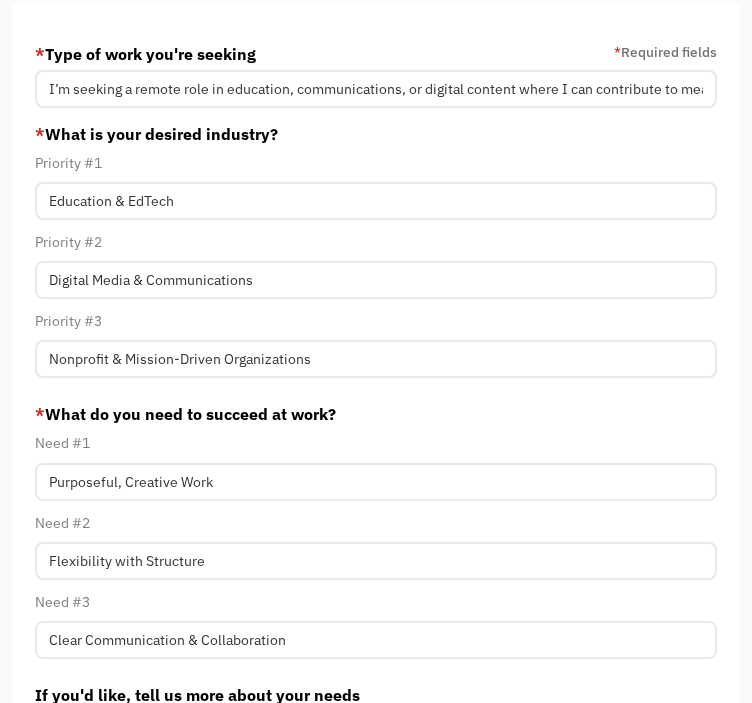 scroll, scrollTop: 200, scrollLeft: 0, axis: vertical 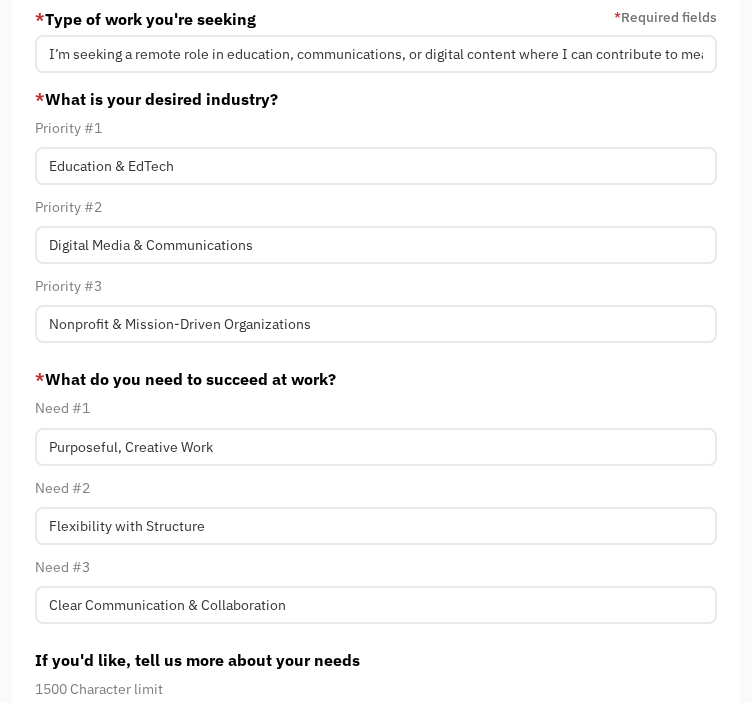 click at bounding box center [376, 738] 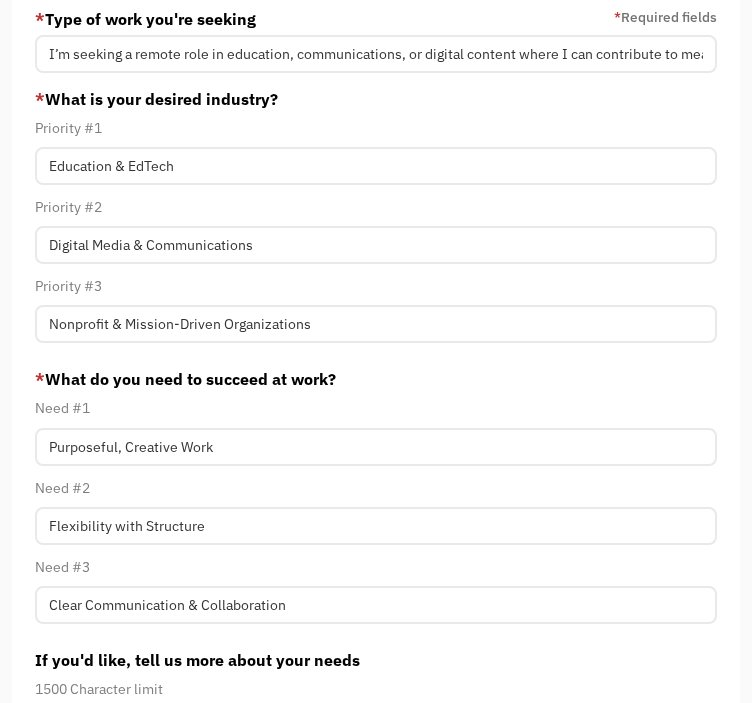 scroll, scrollTop: 30, scrollLeft: 0, axis: vertical 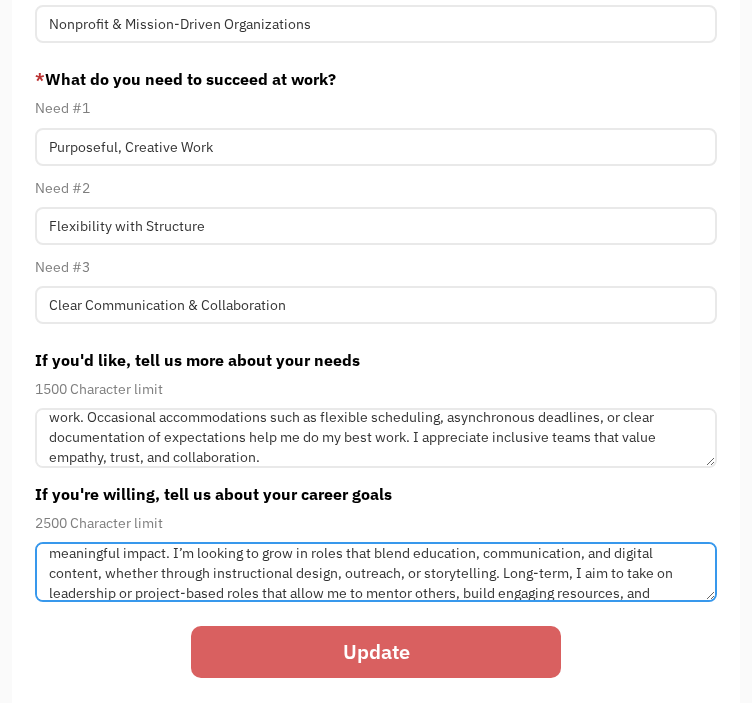 type on "My goal is to contribute to mission-driven organizations through creative, strategic work that makes a meaningful impact. I’m looking to grow in roles that blend education, communication, and digital content, whether through instructional design, outreach, or storytelling. Long-term, I aim to take on leadership or project-based roles that allow me to mentor others, build engaging resources, and advocate for accessibility, equity, and innovation in both education and media." 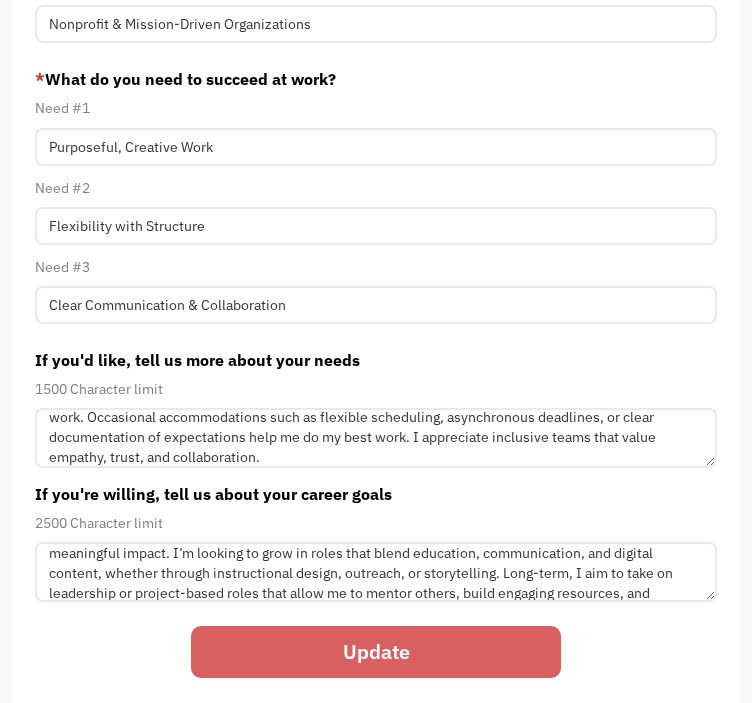 click on "Update" at bounding box center [376, 652] 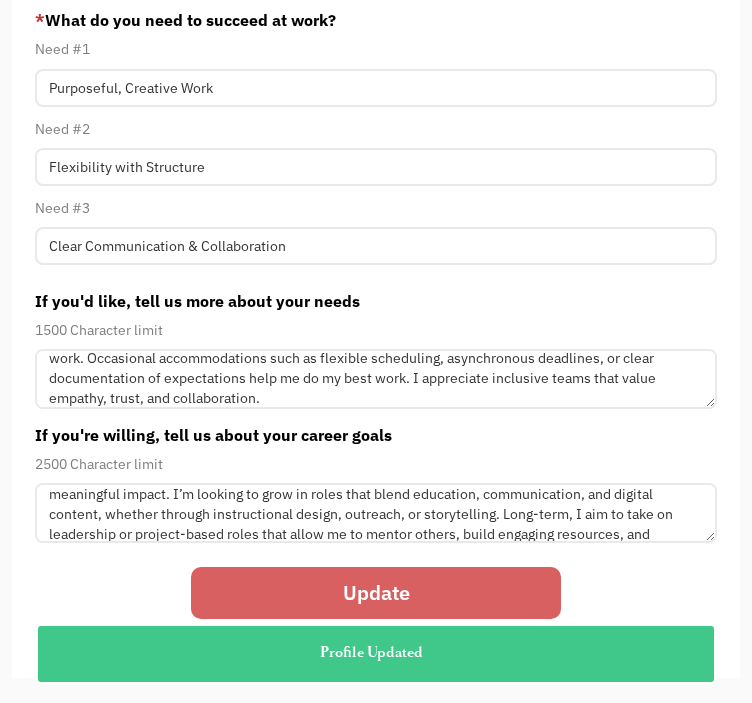 scroll, scrollTop: 592, scrollLeft: 0, axis: vertical 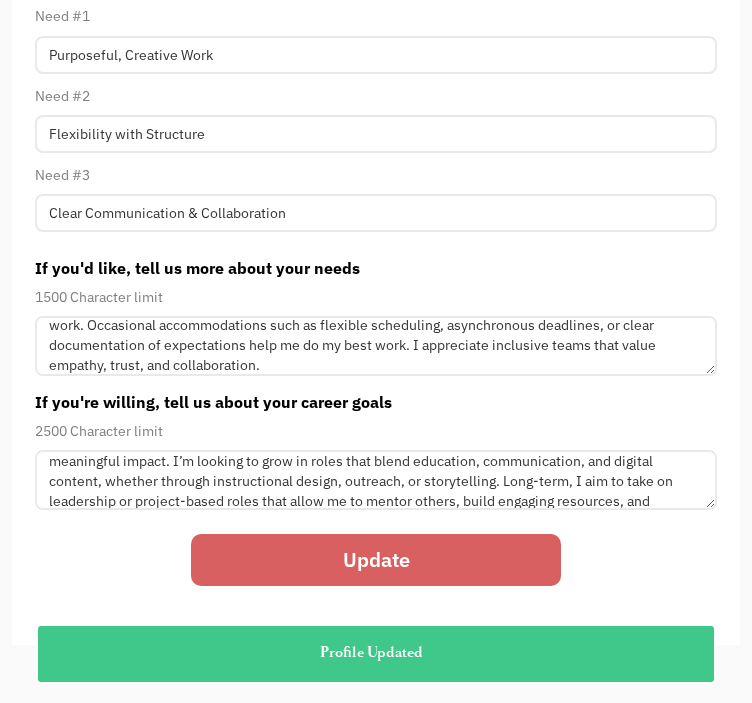 click on "Update" at bounding box center (376, 560) 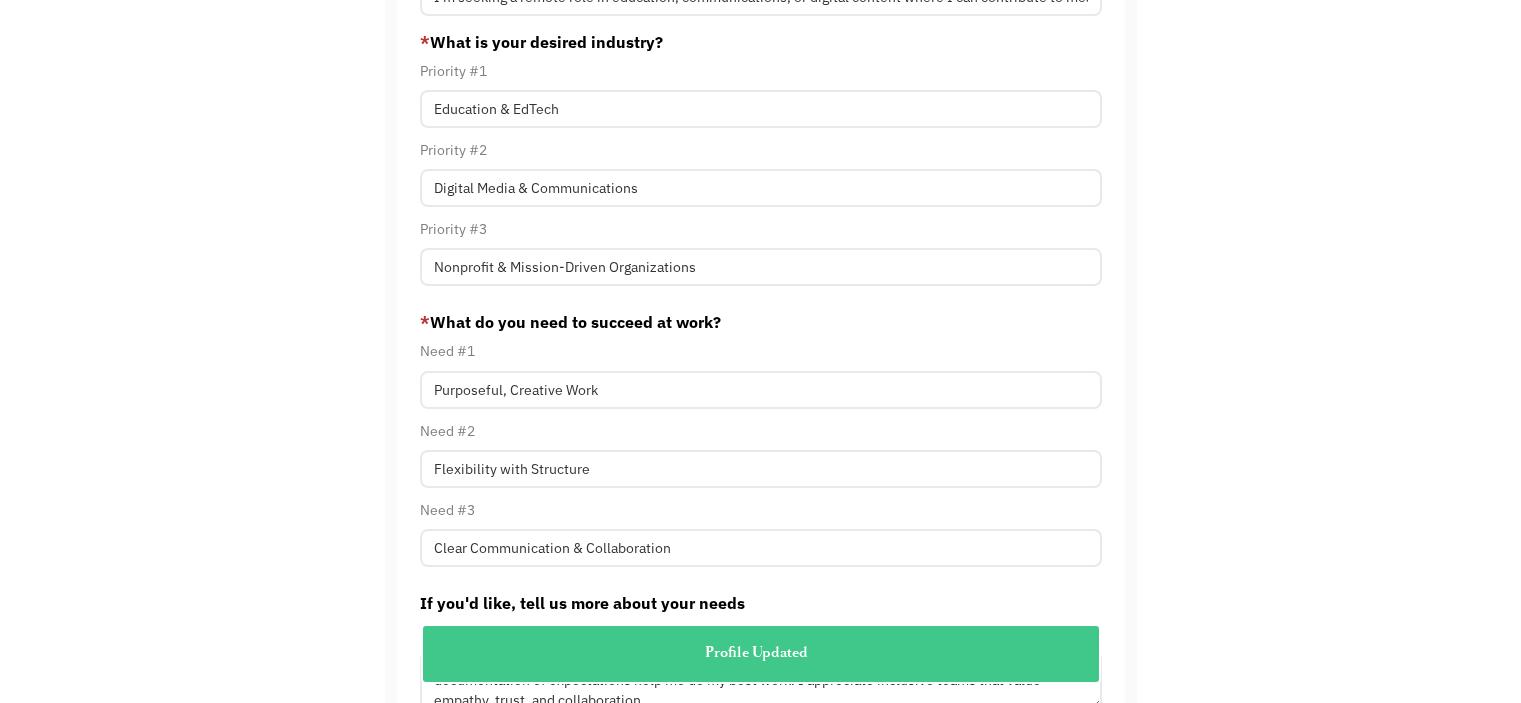 scroll, scrollTop: 0, scrollLeft: 0, axis: both 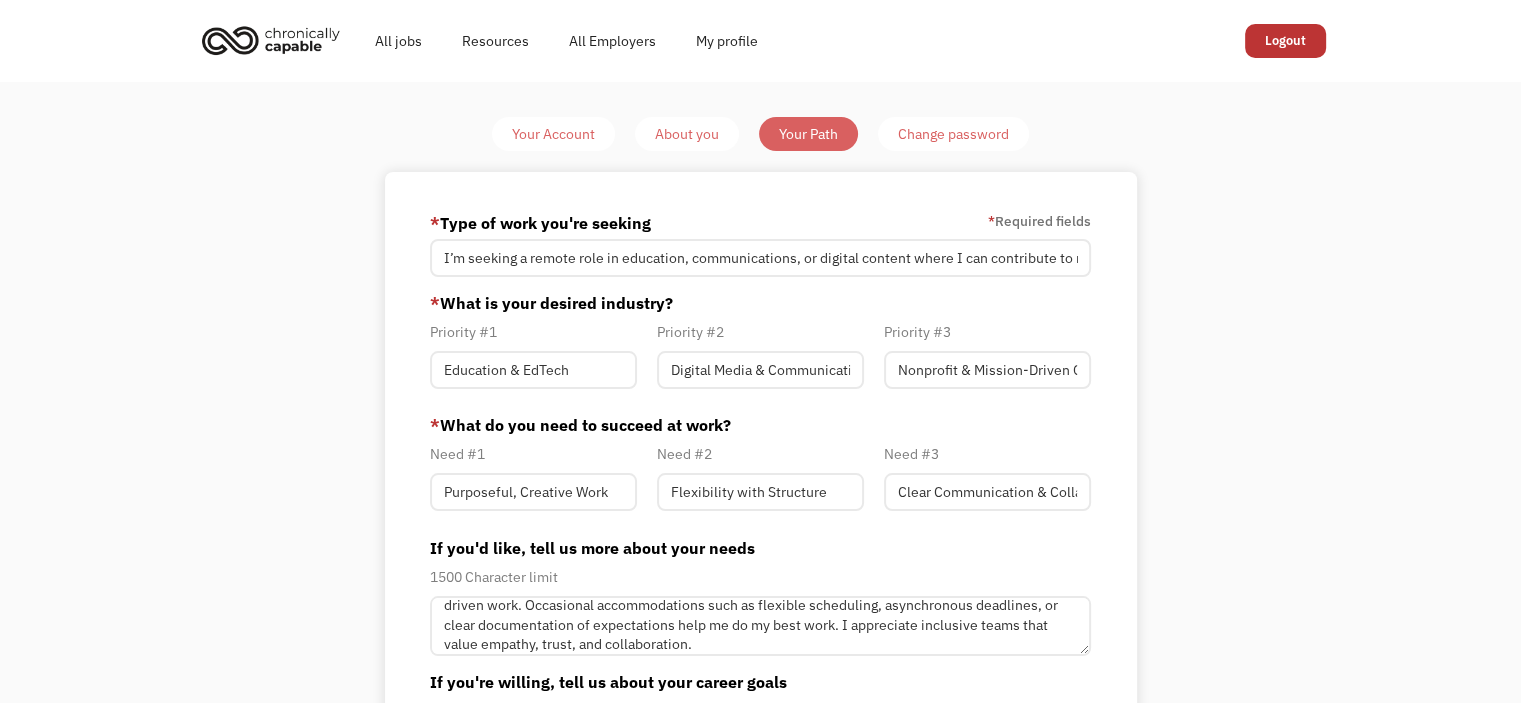 click on "Your Account" at bounding box center (553, 134) 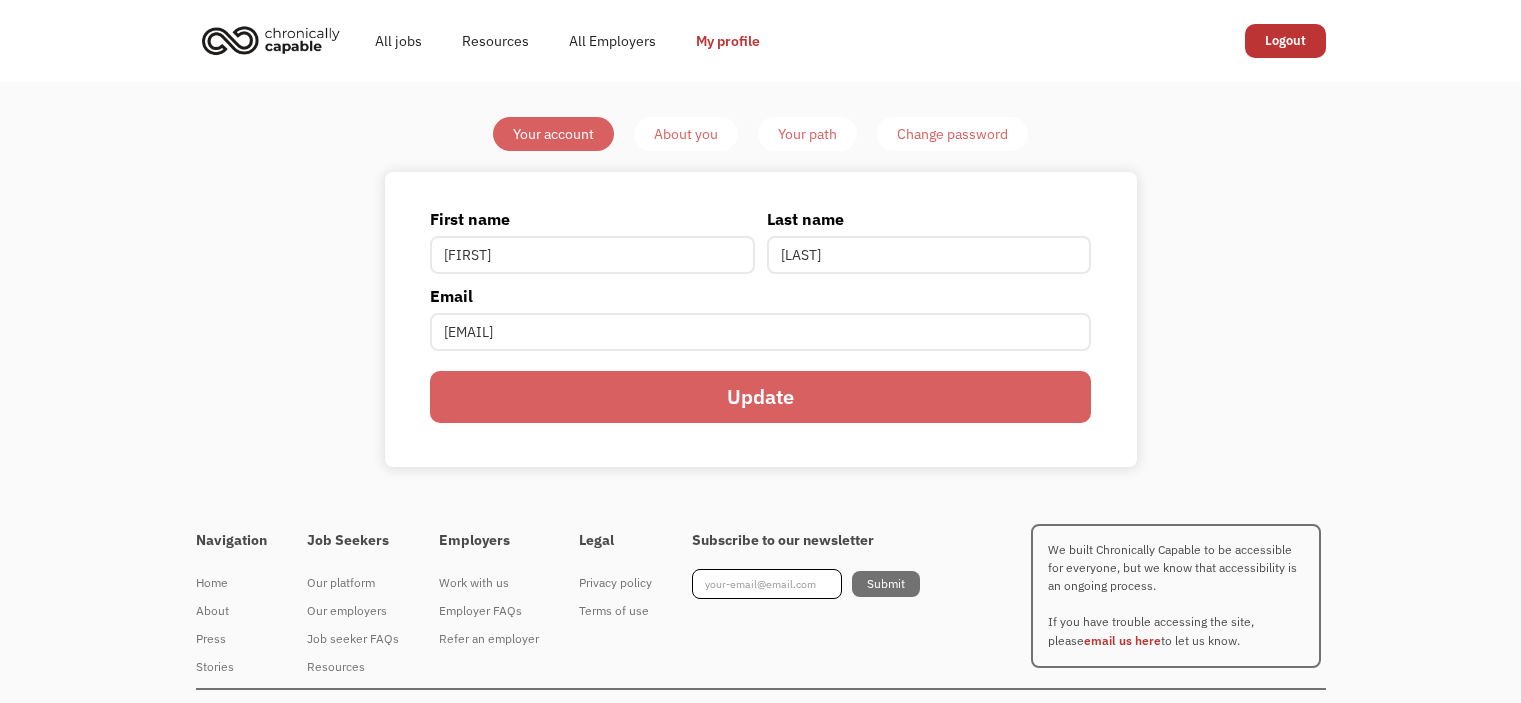 scroll, scrollTop: 0, scrollLeft: 0, axis: both 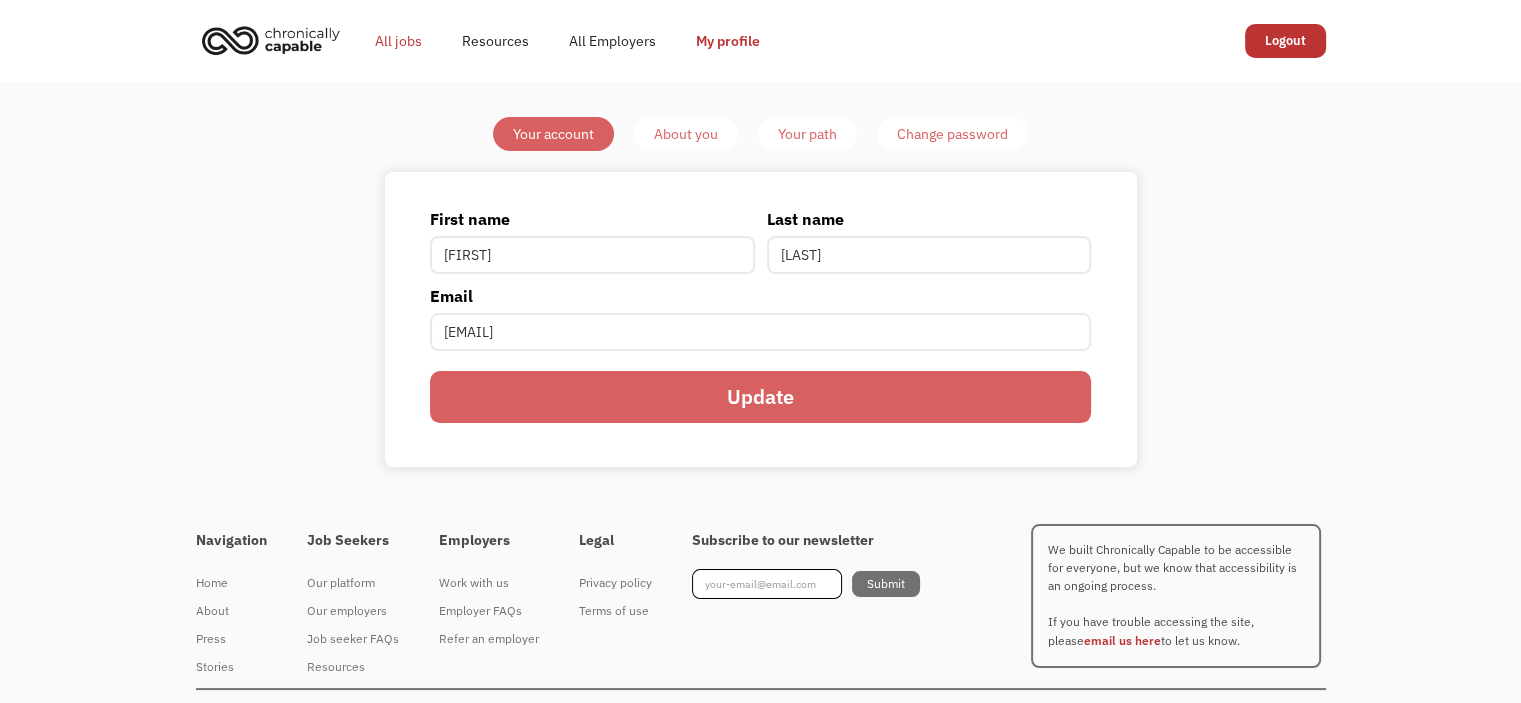 click on "All jobs" at bounding box center [398, 41] 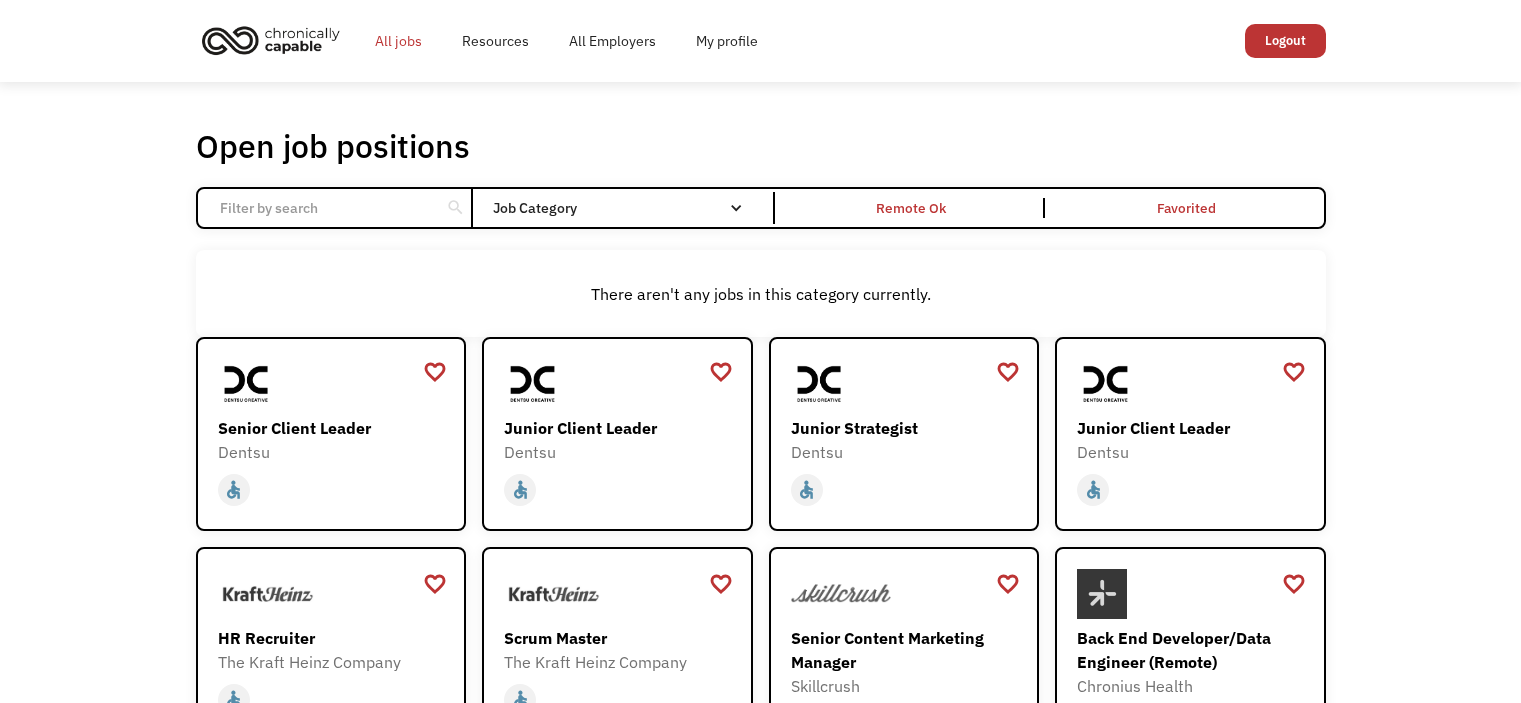 scroll, scrollTop: 0, scrollLeft: 0, axis: both 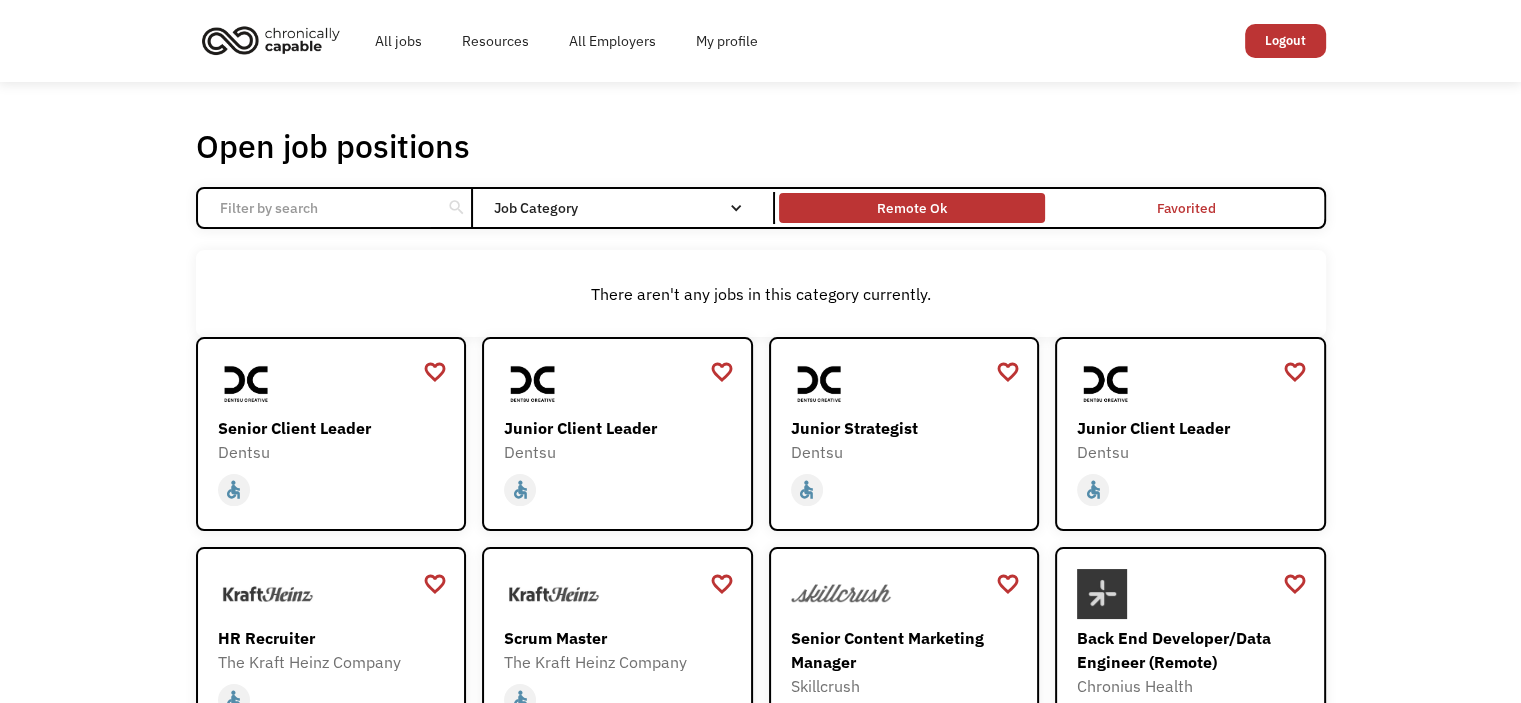 click on "Remote Ok" at bounding box center [912, 208] 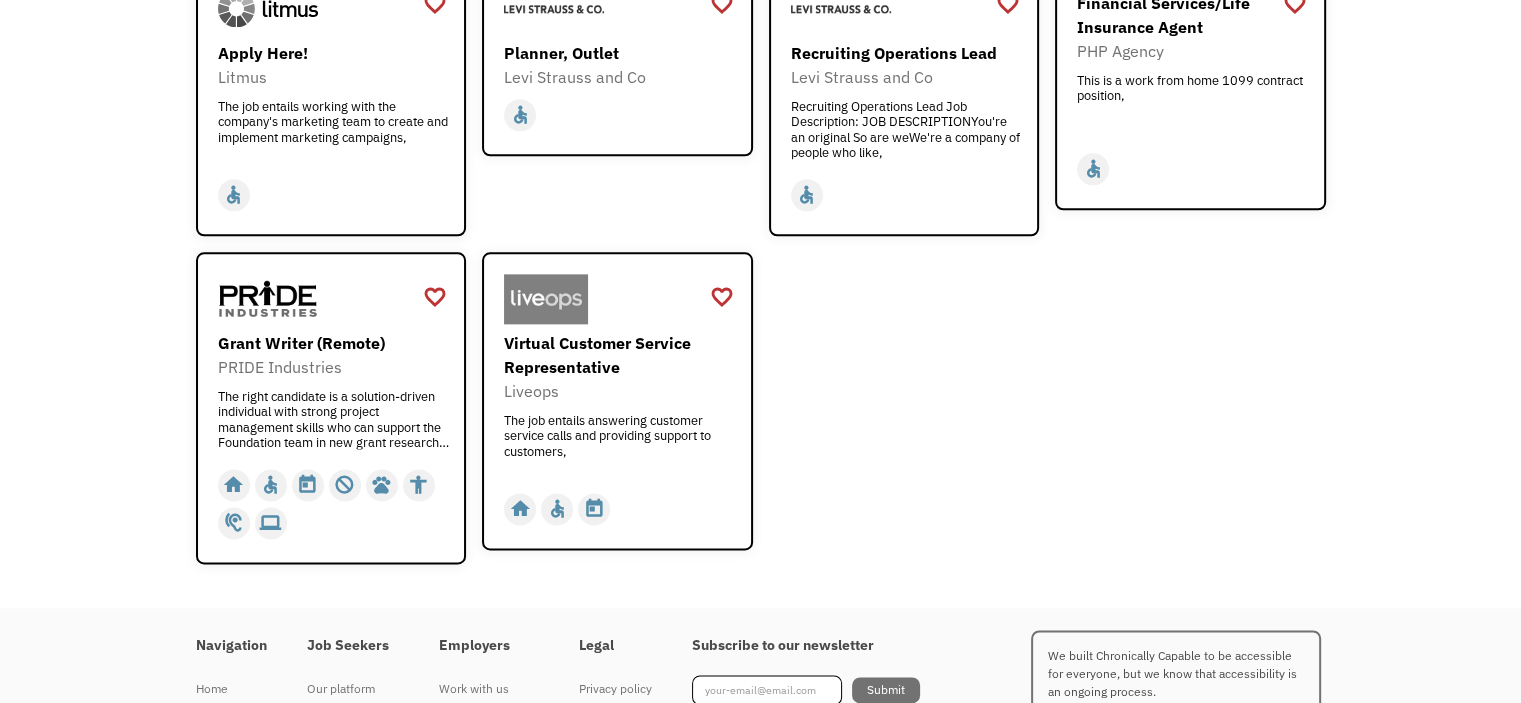 scroll, scrollTop: 2500, scrollLeft: 0, axis: vertical 